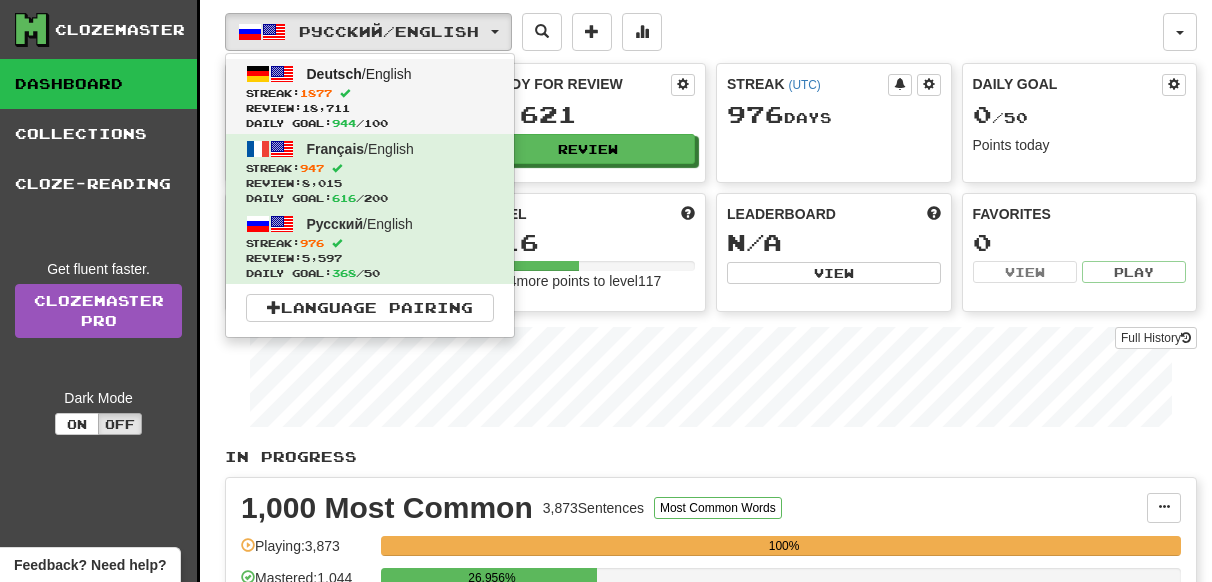scroll, scrollTop: 0, scrollLeft: 0, axis: both 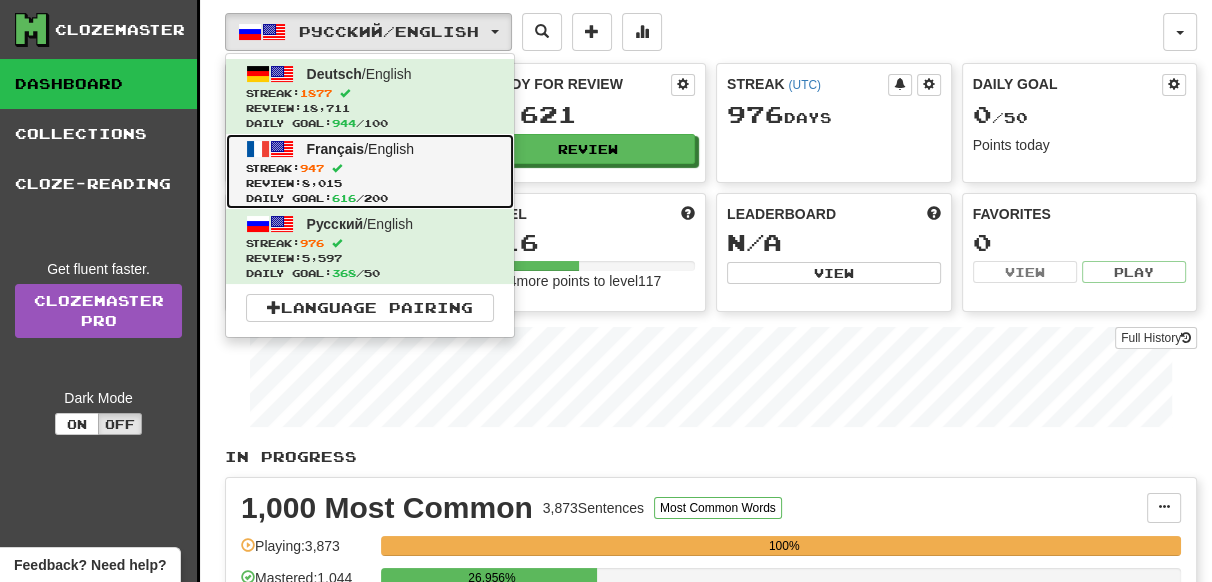 click on "Streak:  947" at bounding box center [370, 168] 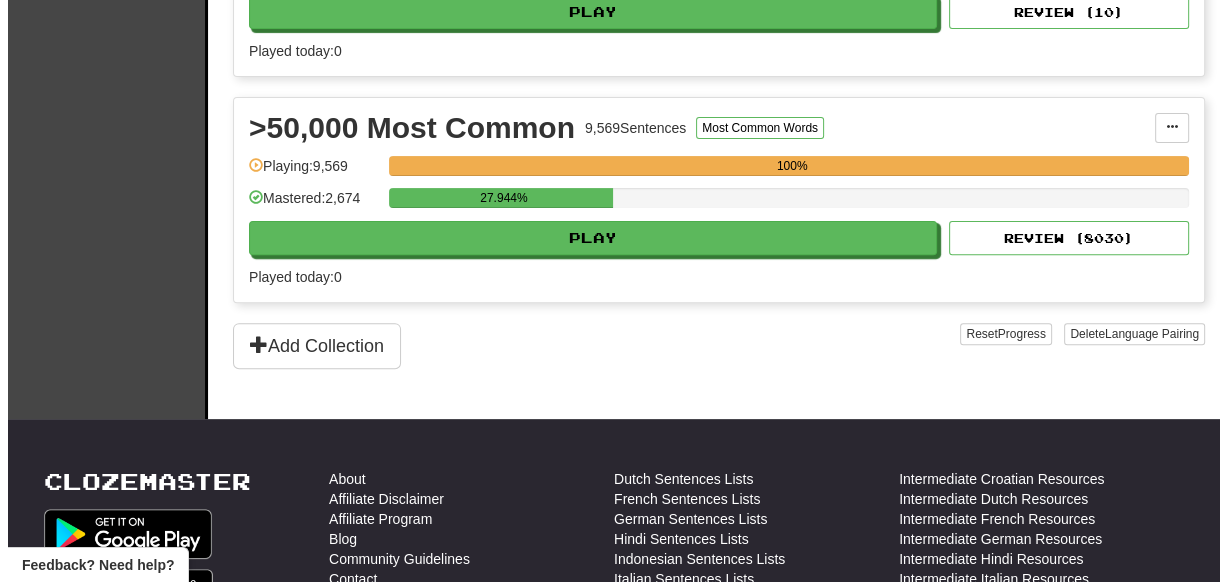 scroll, scrollTop: 636, scrollLeft: 0, axis: vertical 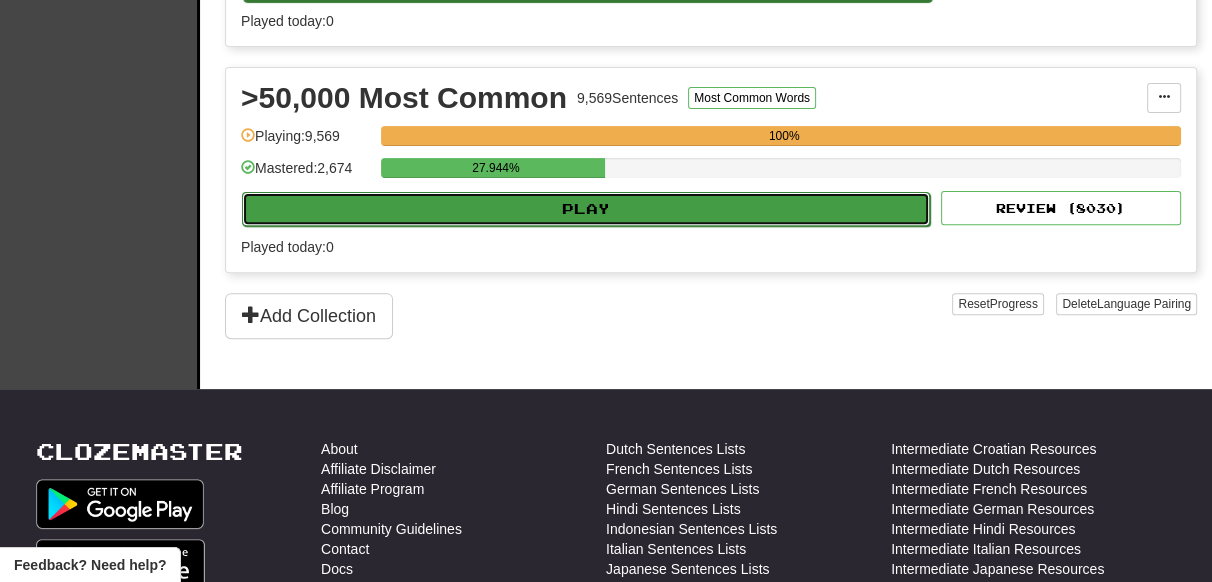 click on "Play" at bounding box center (586, 209) 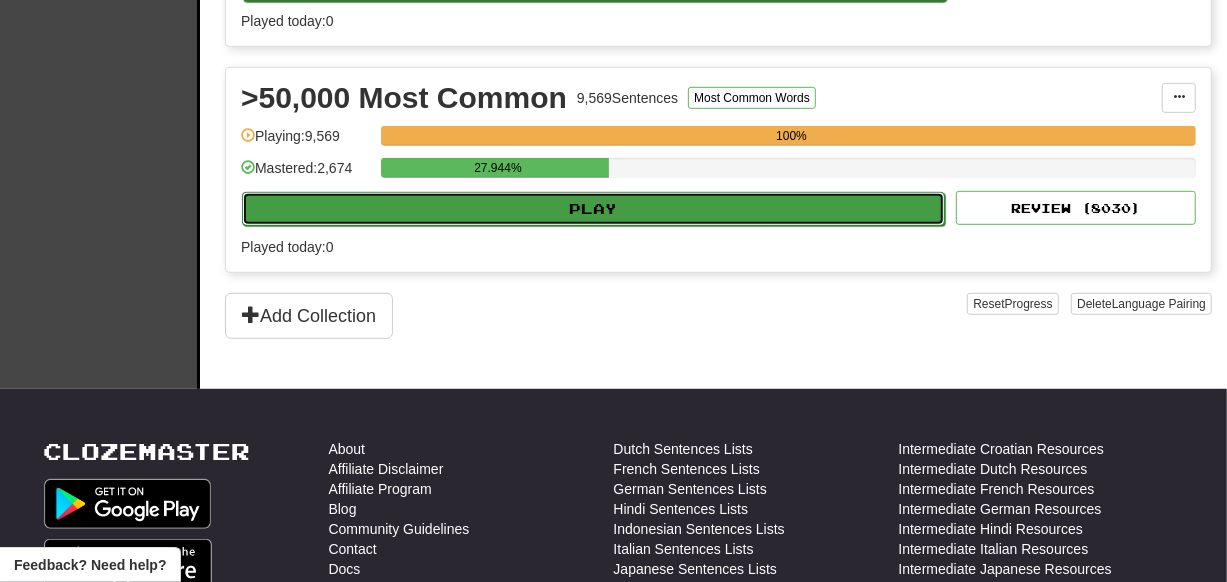 select on "**" 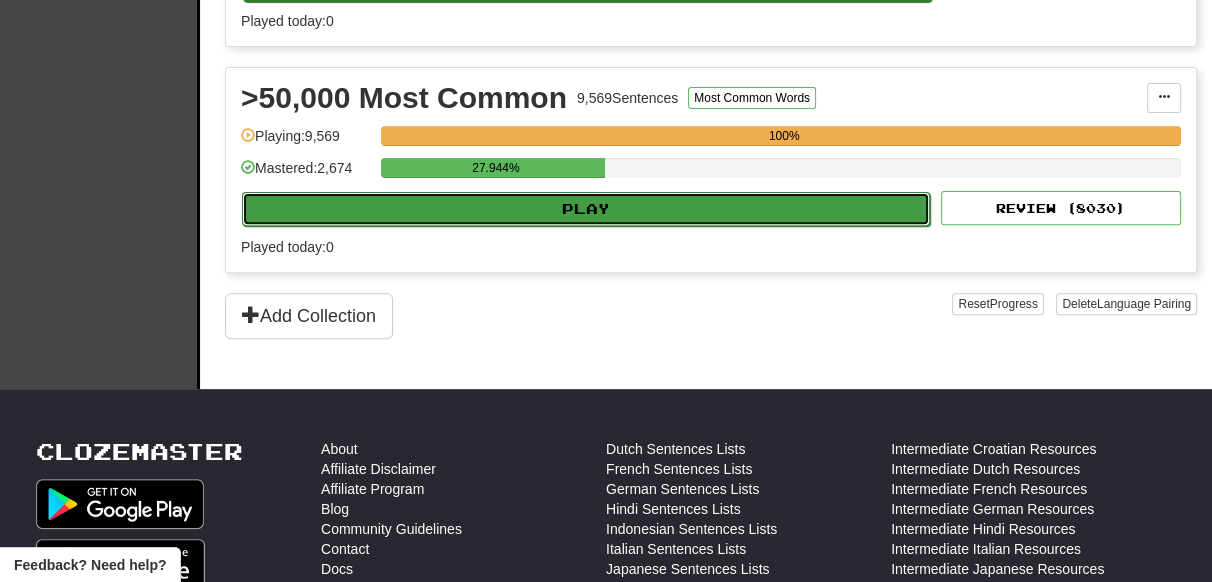 click on "Play" at bounding box center (586, 209) 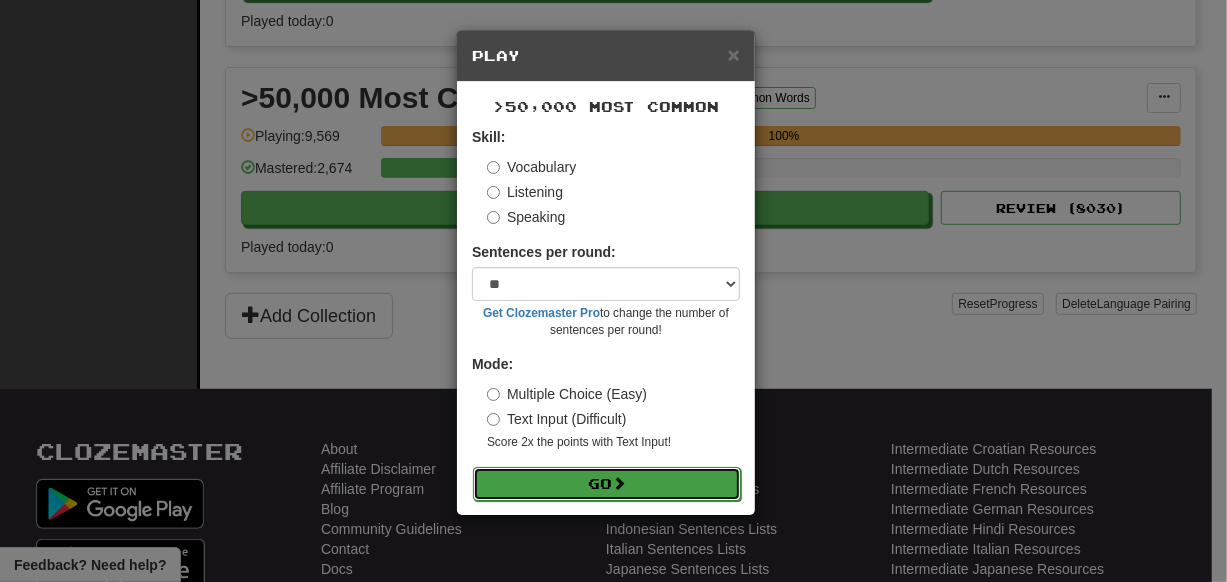 click on "Go" at bounding box center (607, 484) 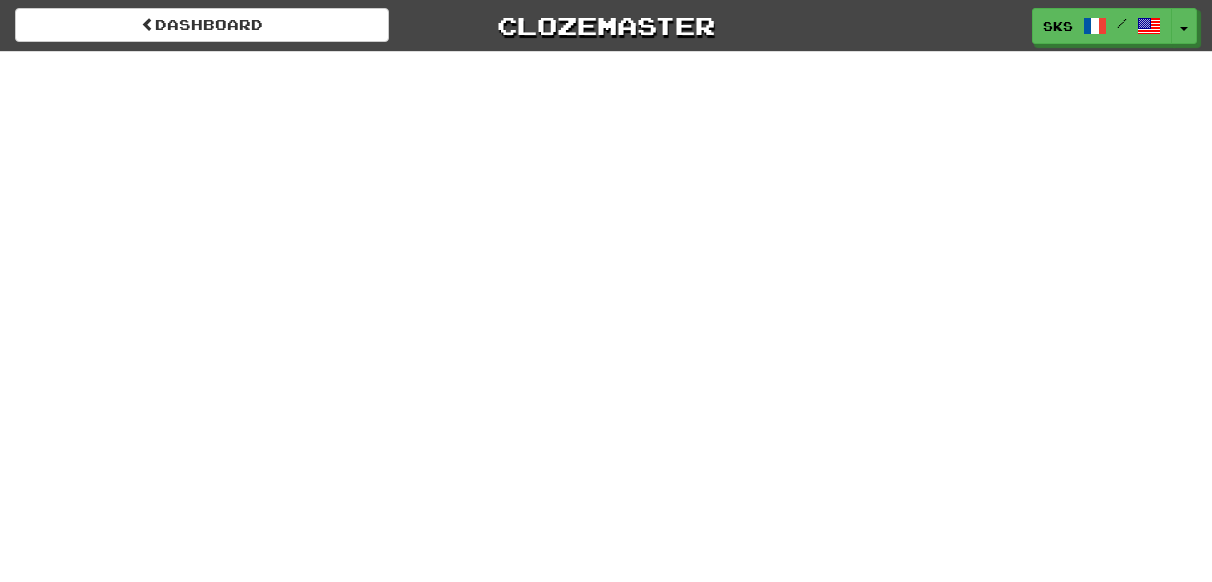 scroll, scrollTop: 0, scrollLeft: 0, axis: both 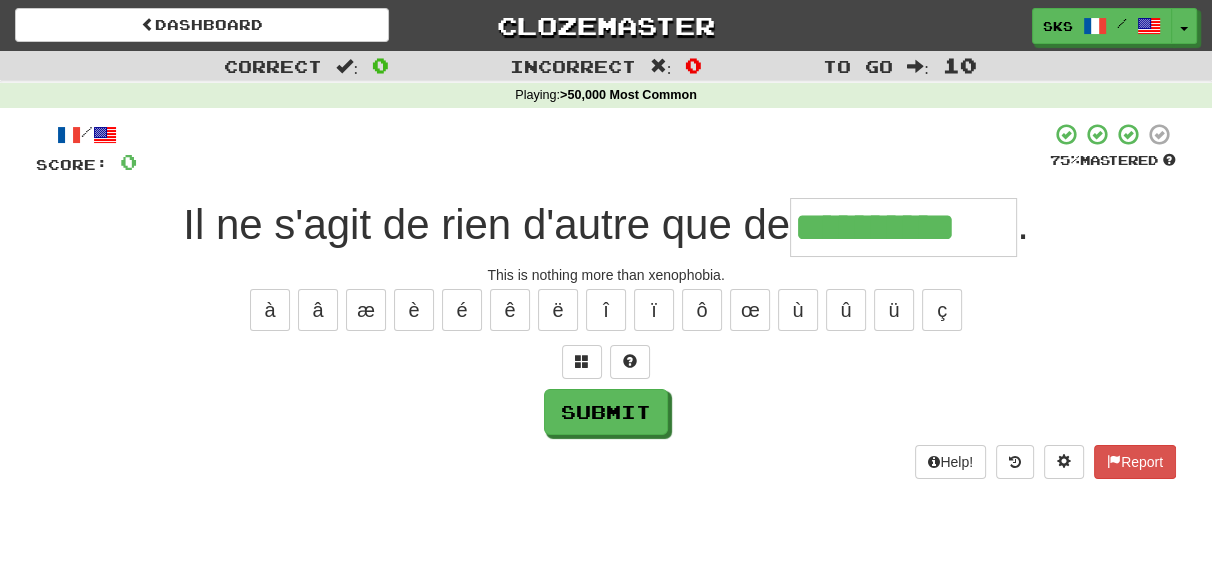 type on "**********" 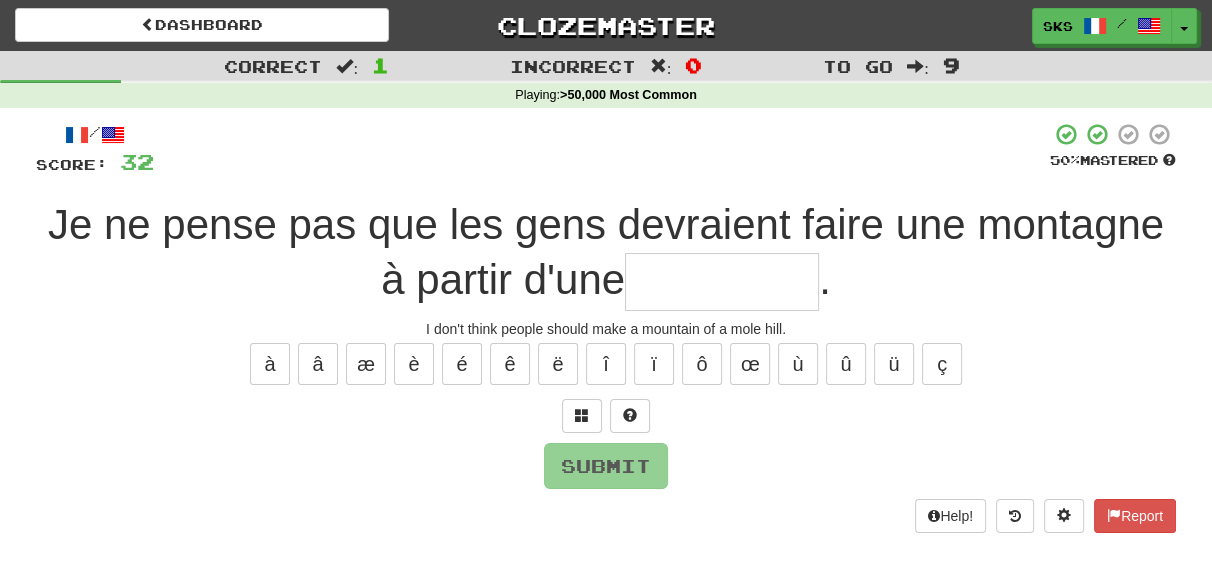 type on "*" 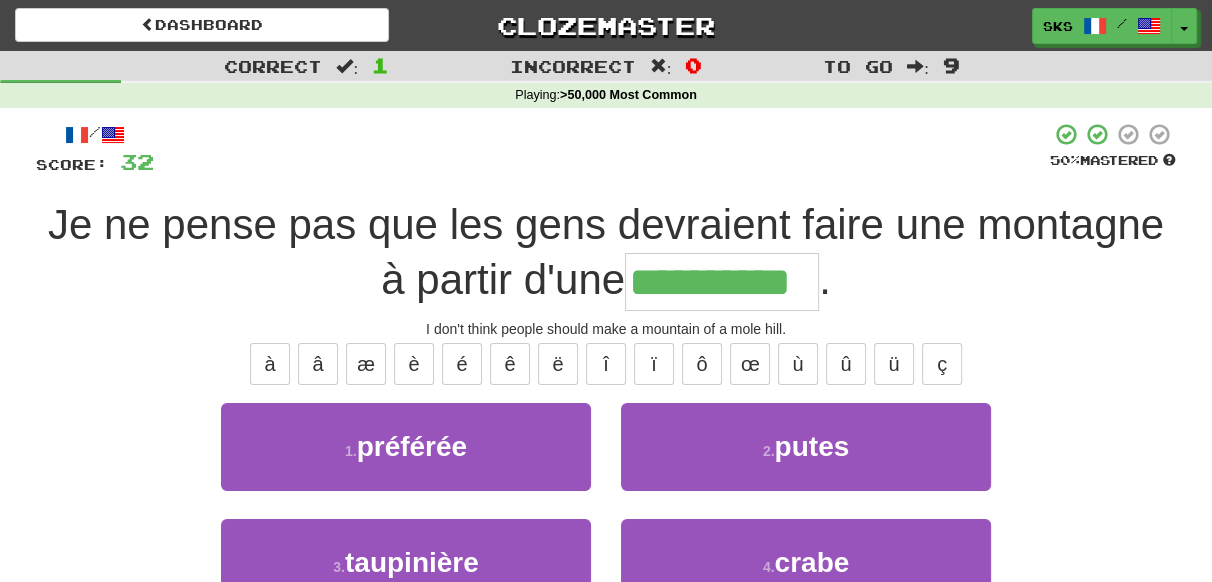 type on "**********" 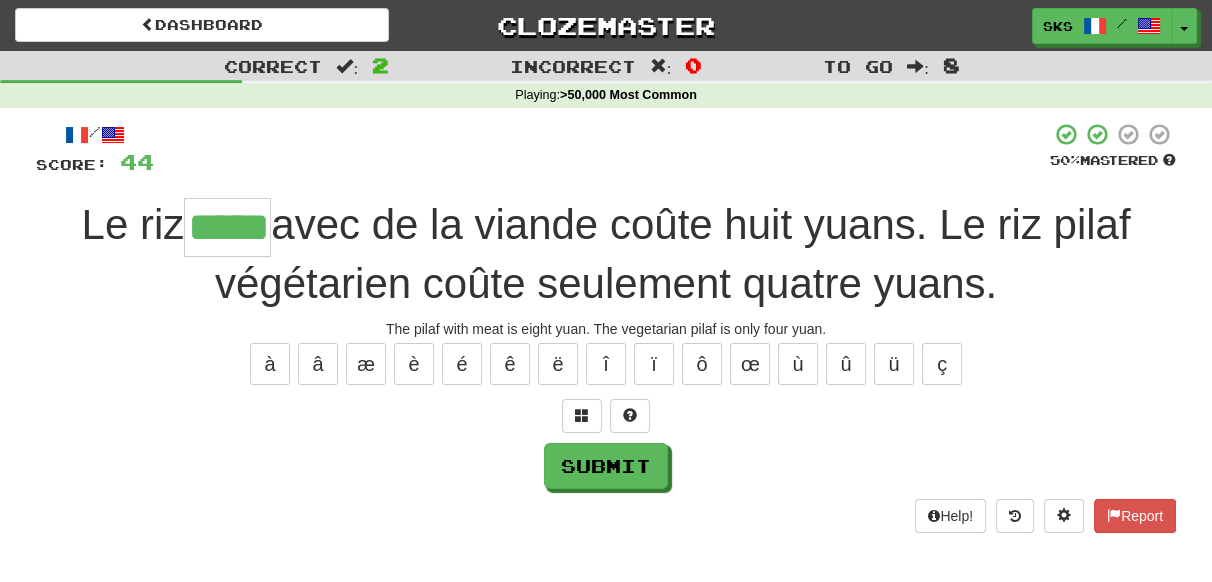 type on "*****" 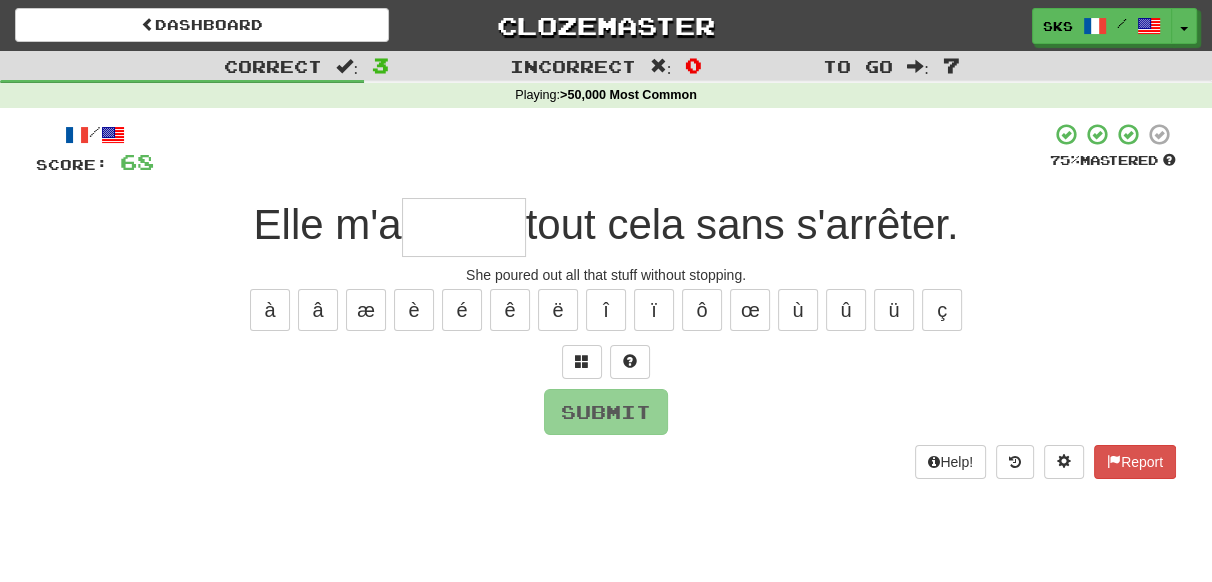type on "*" 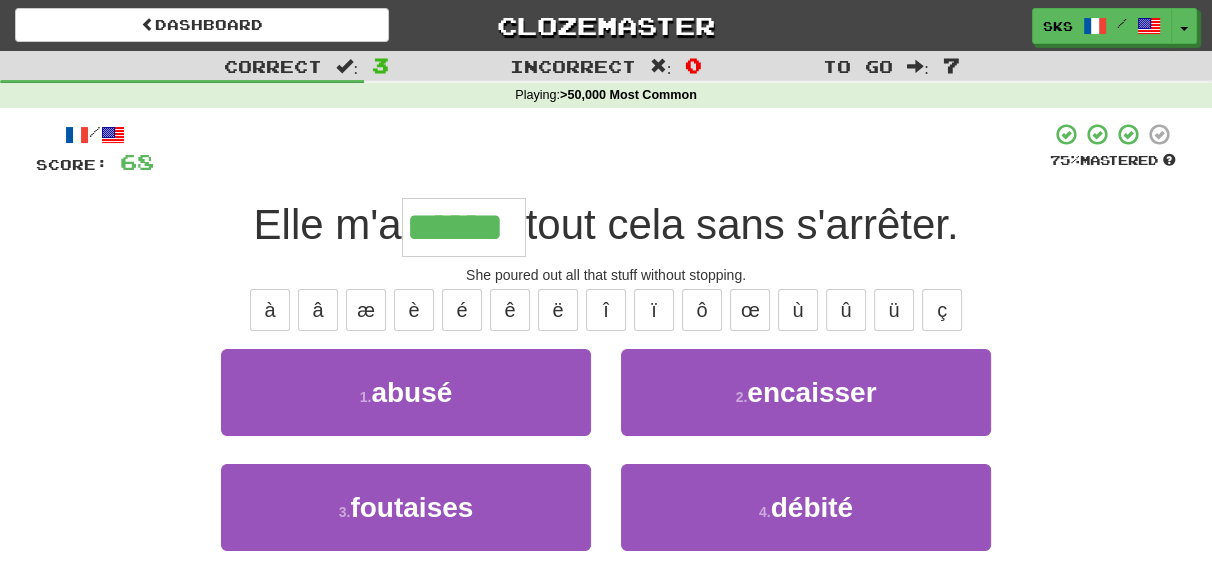 type on "******" 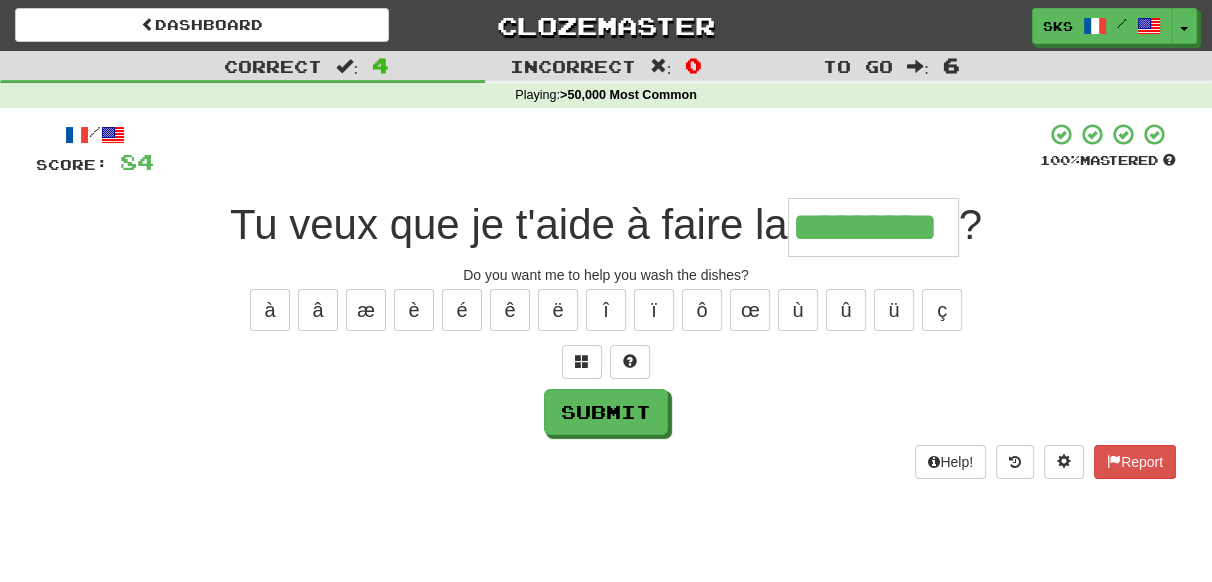 type on "*********" 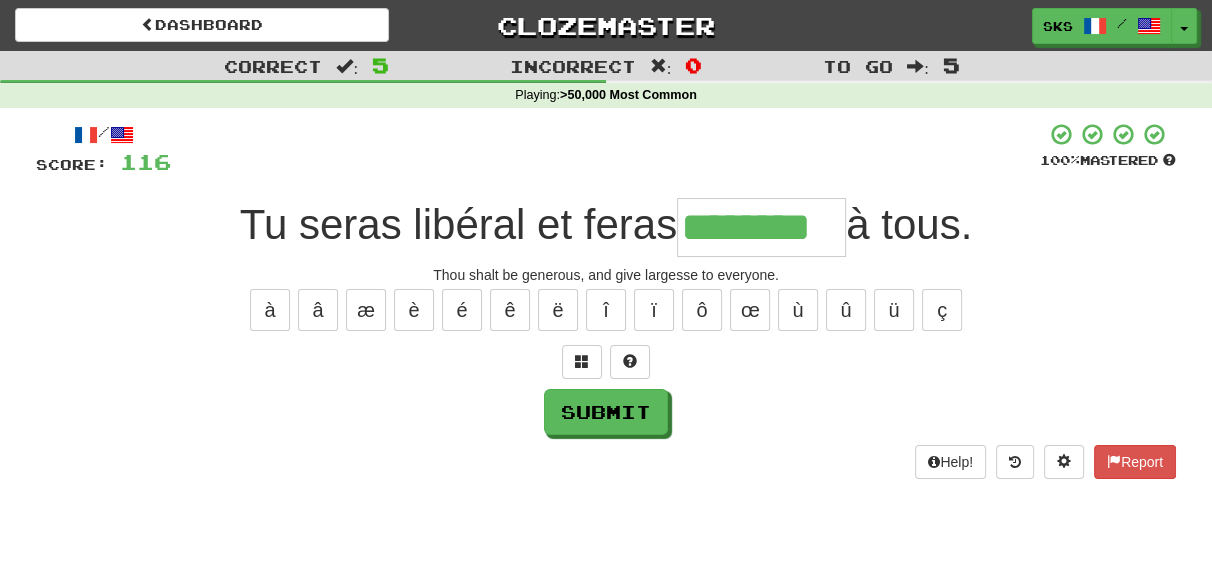 type on "********" 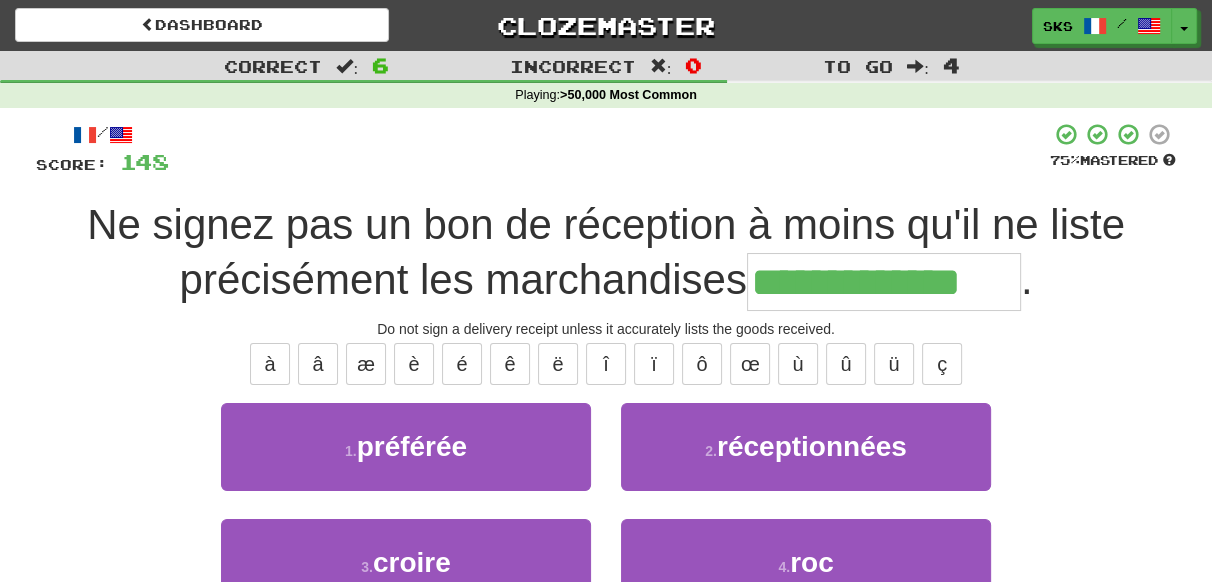 type on "**********" 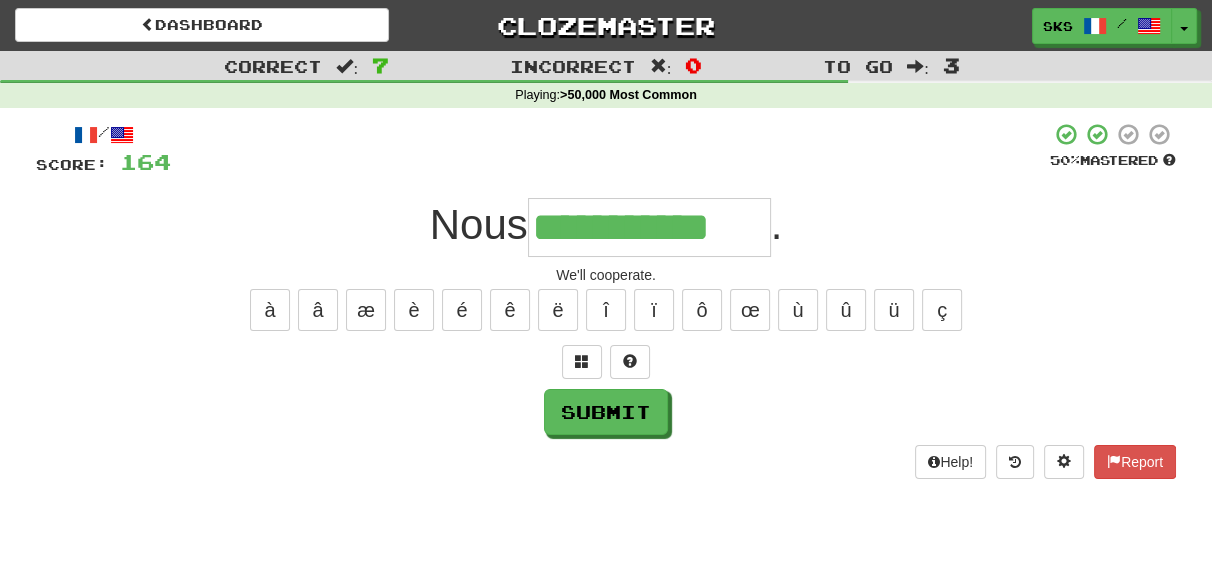 type on "**********" 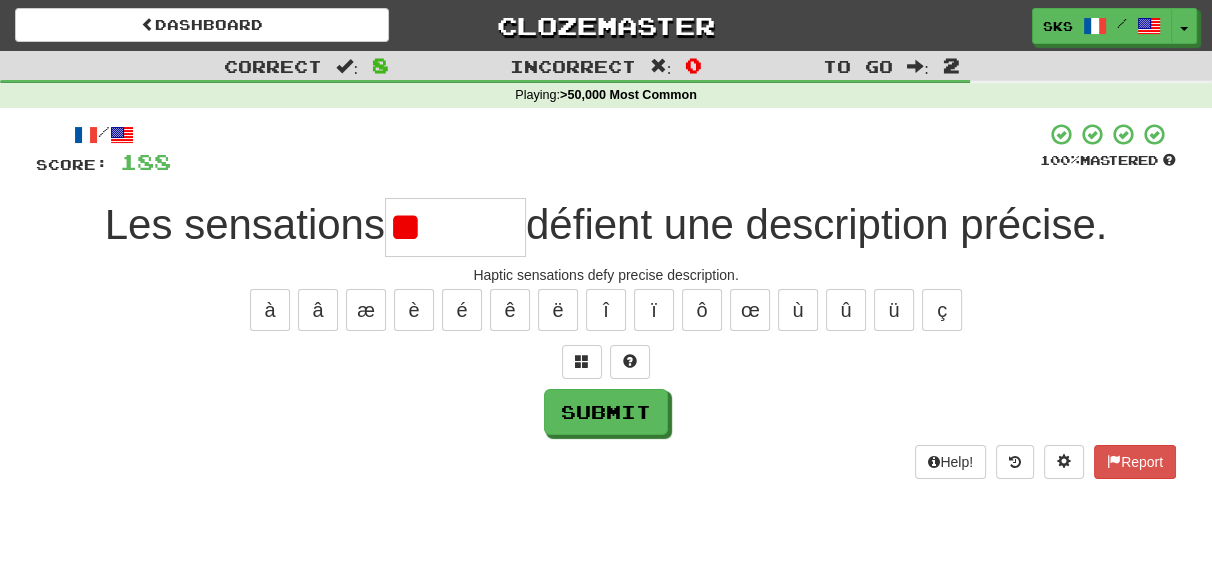 type on "*" 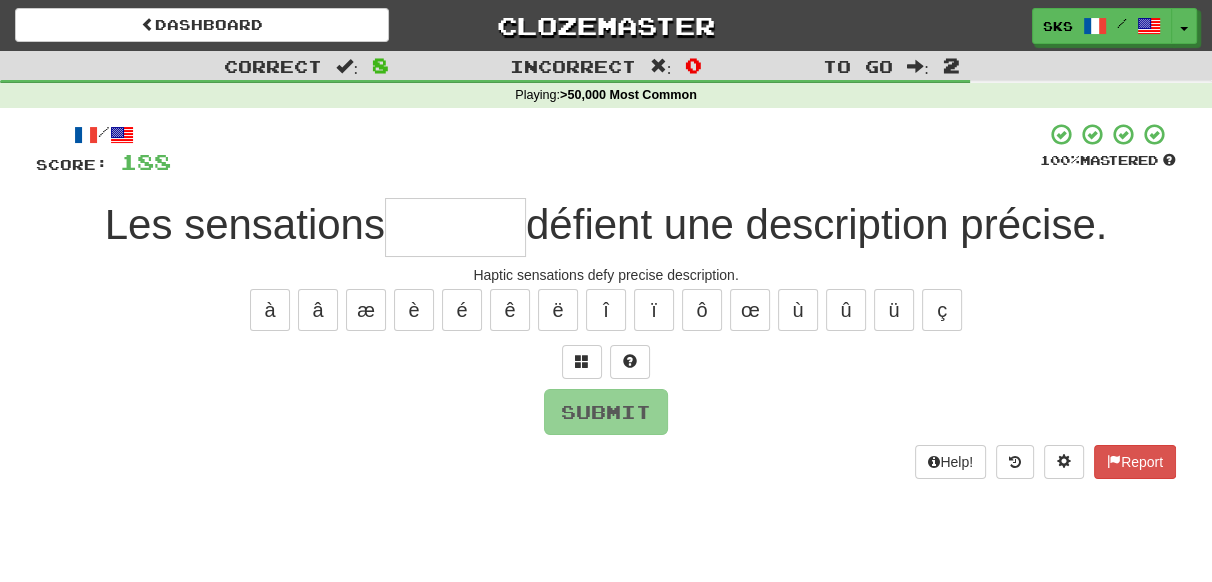 type on "*" 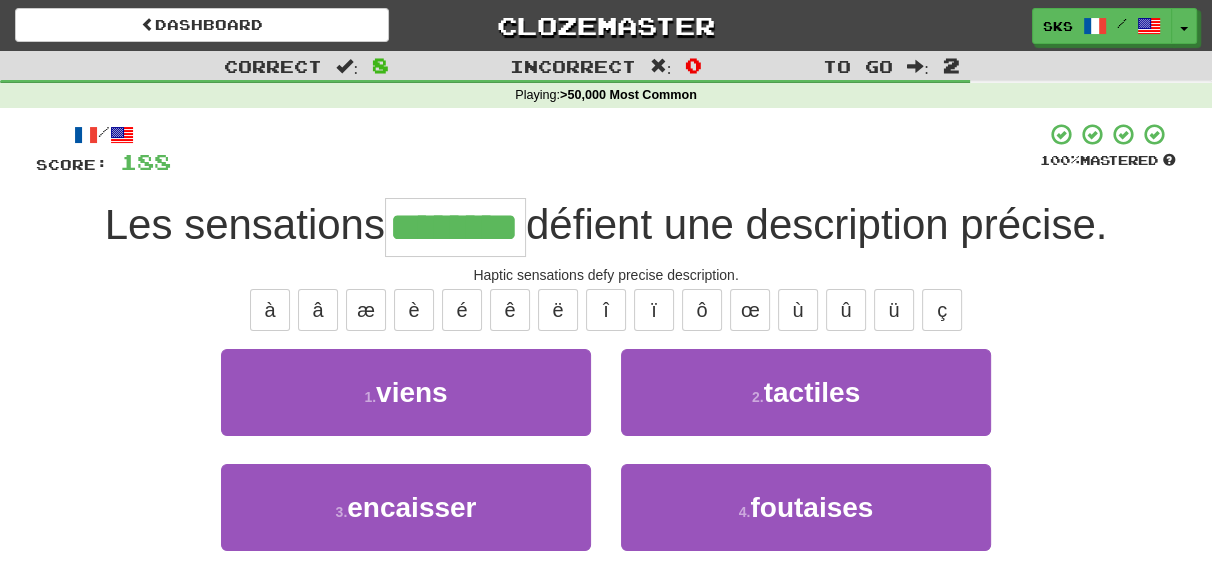 type on "********" 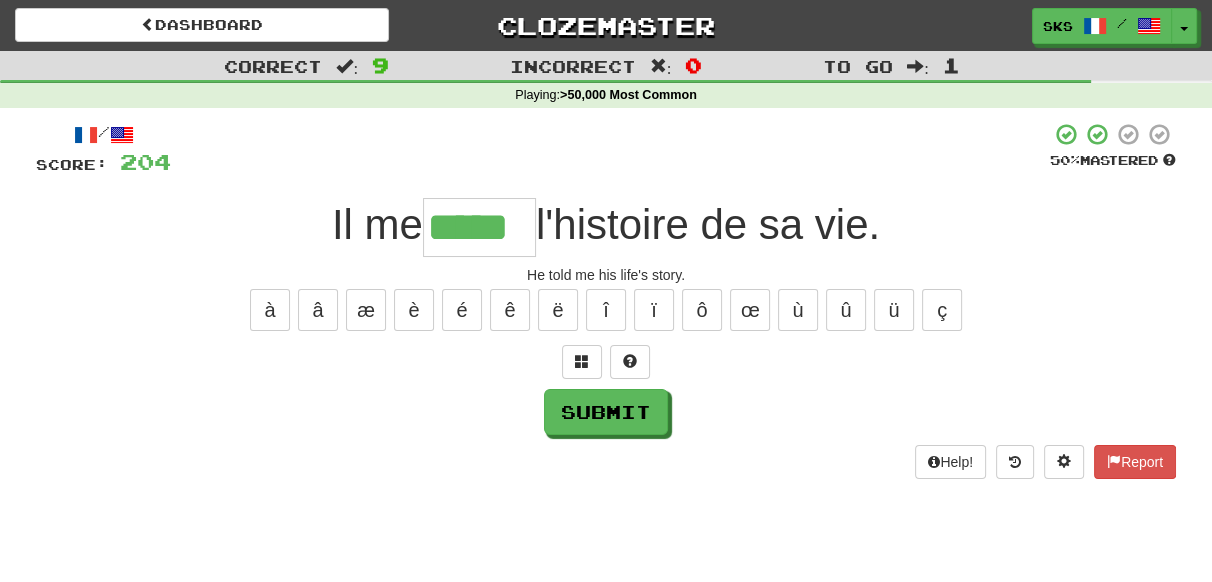 type on "*****" 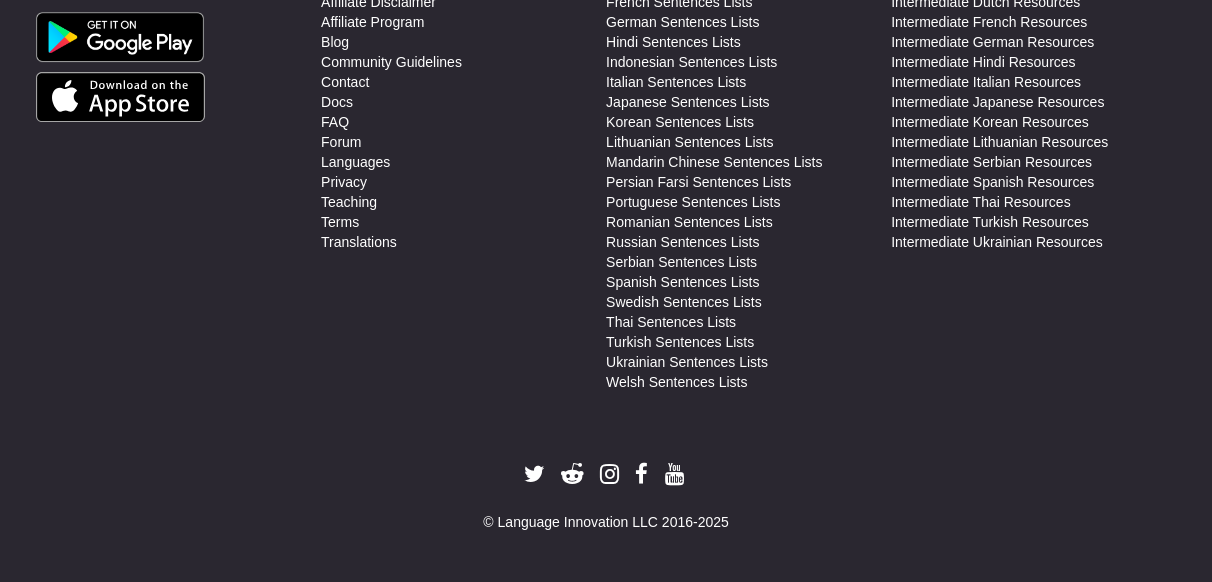 scroll, scrollTop: 525, scrollLeft: 0, axis: vertical 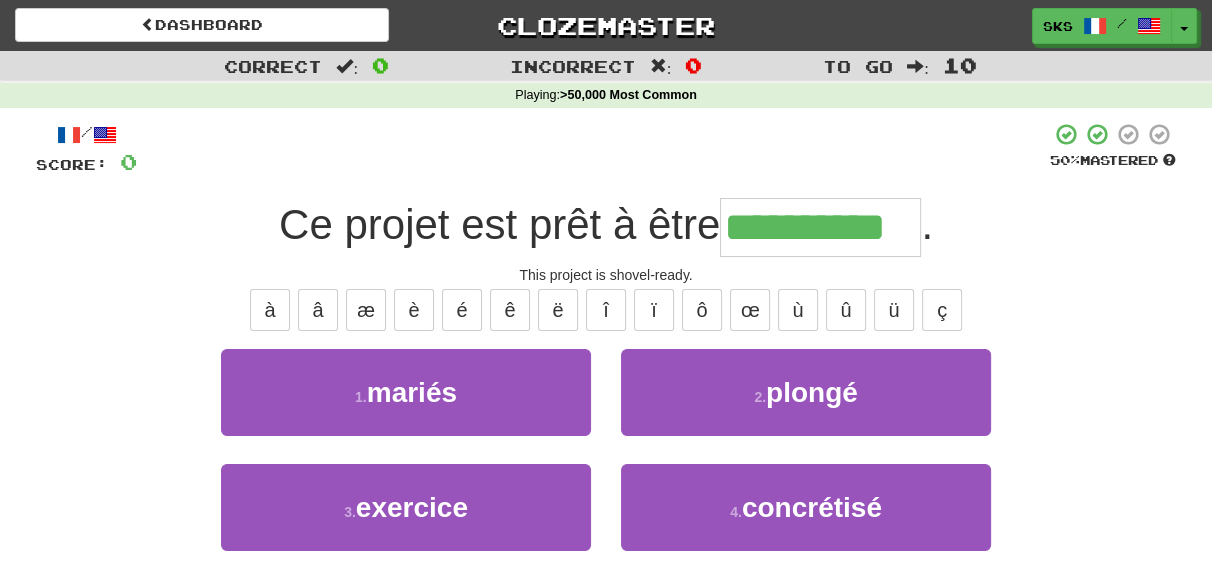 type on "**********" 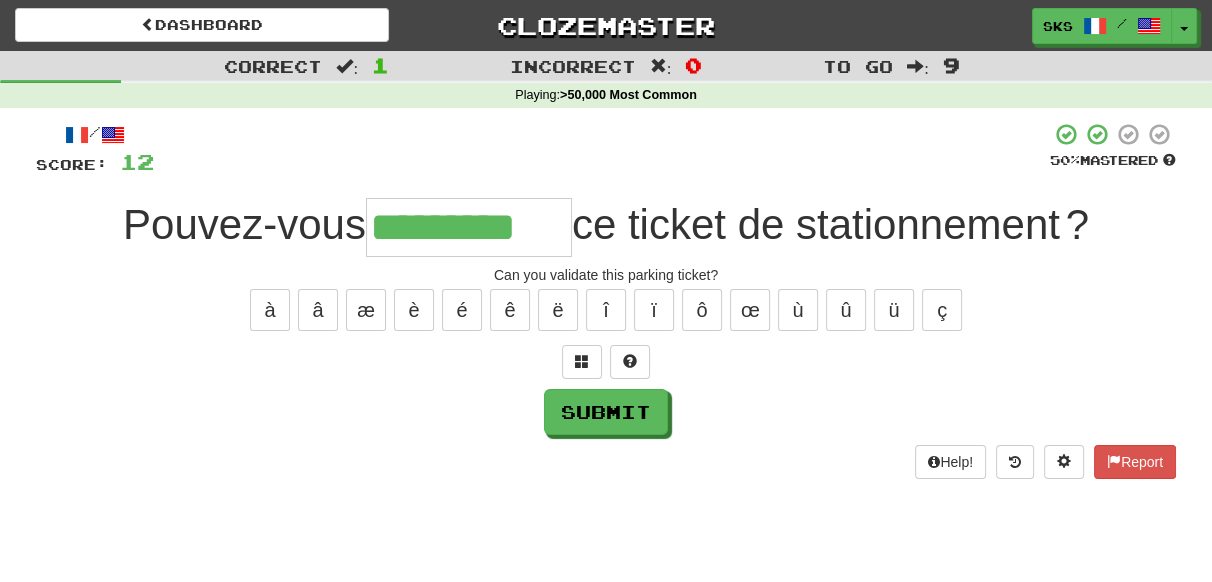 type on "*********" 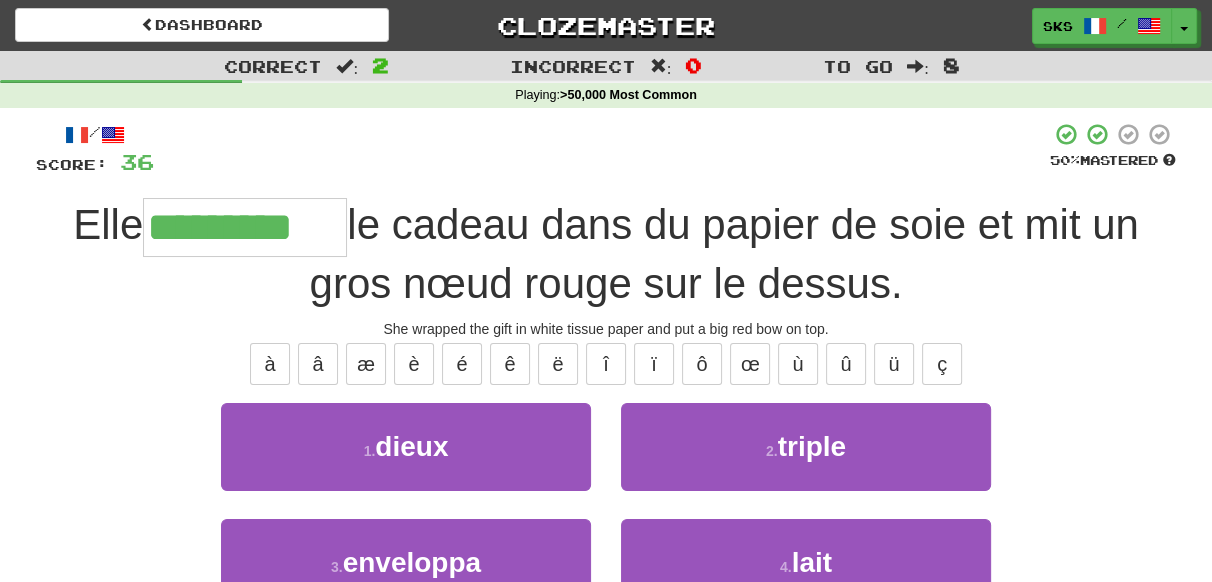 type on "*********" 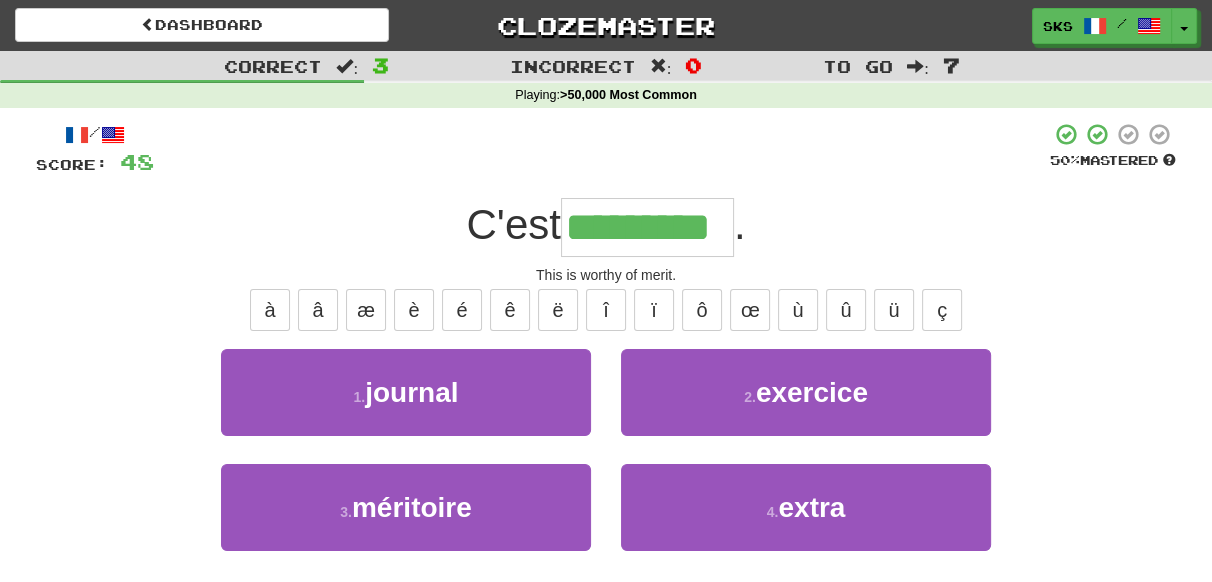 type on "*********" 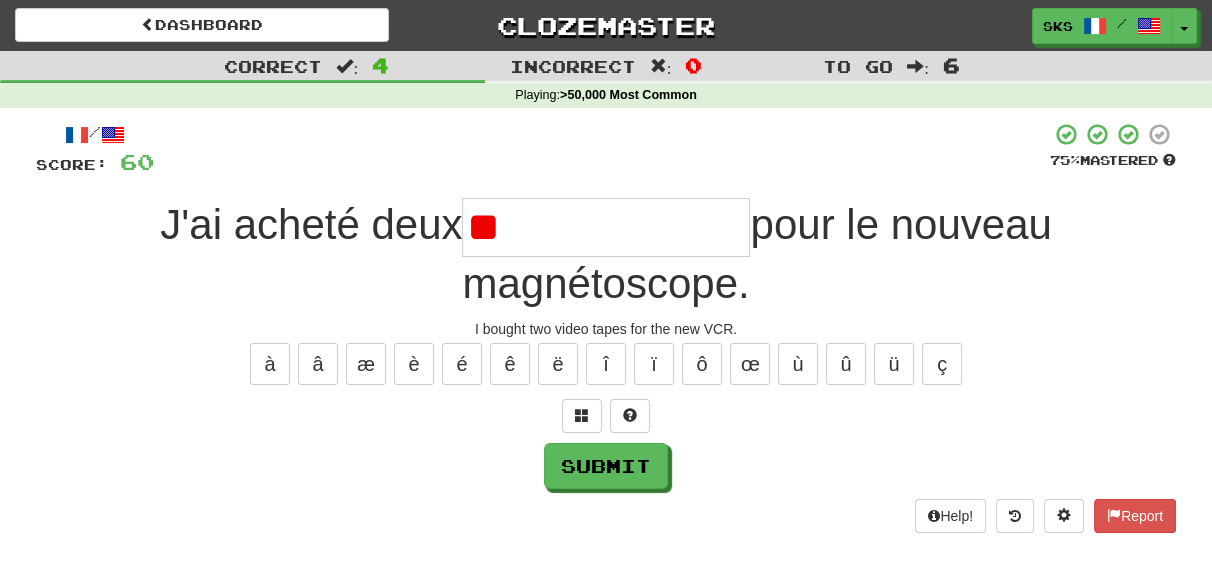 type on "*" 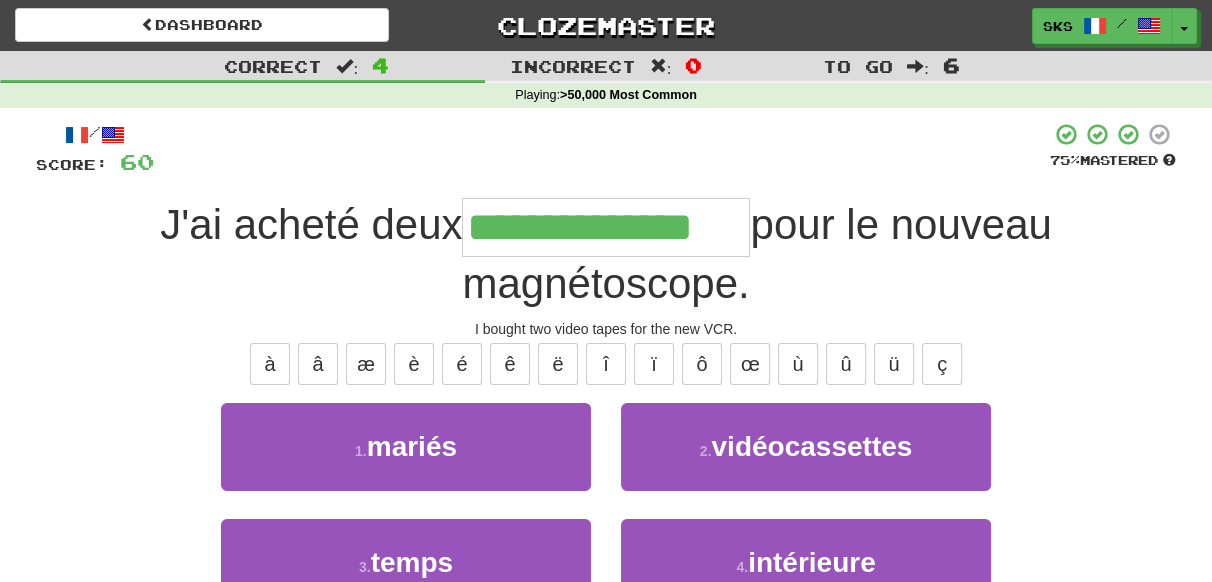 type on "**********" 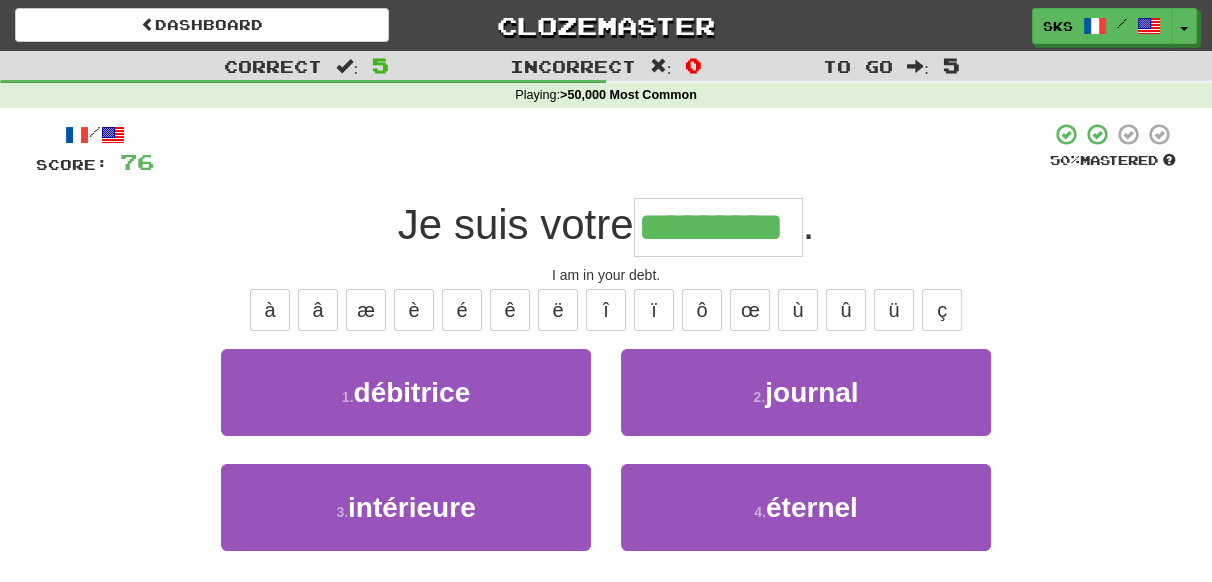 type on "*********" 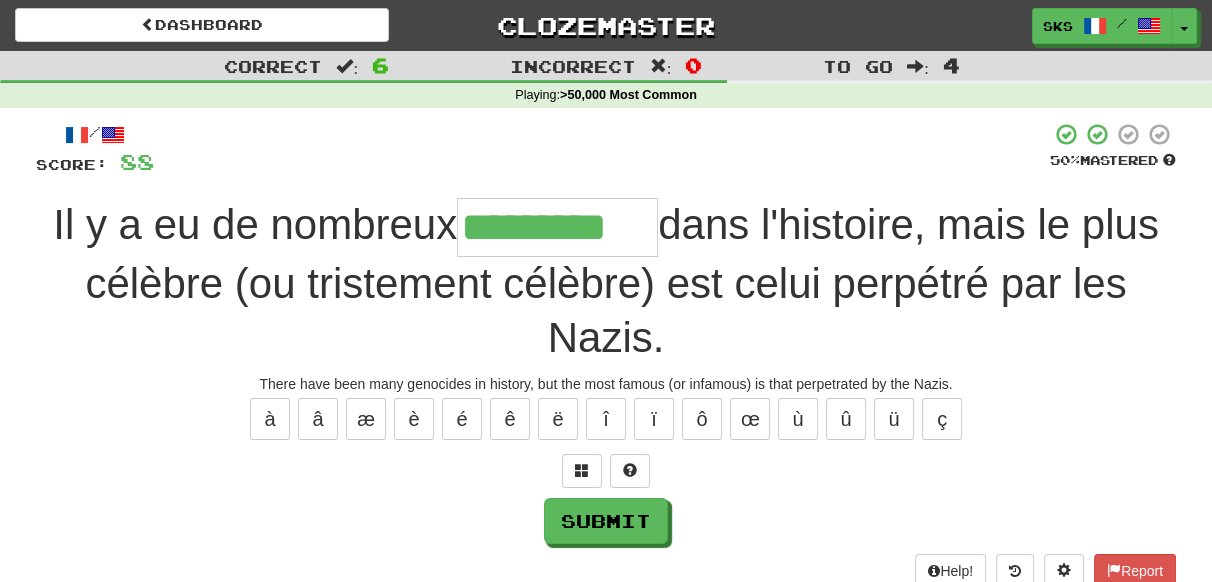 type on "*********" 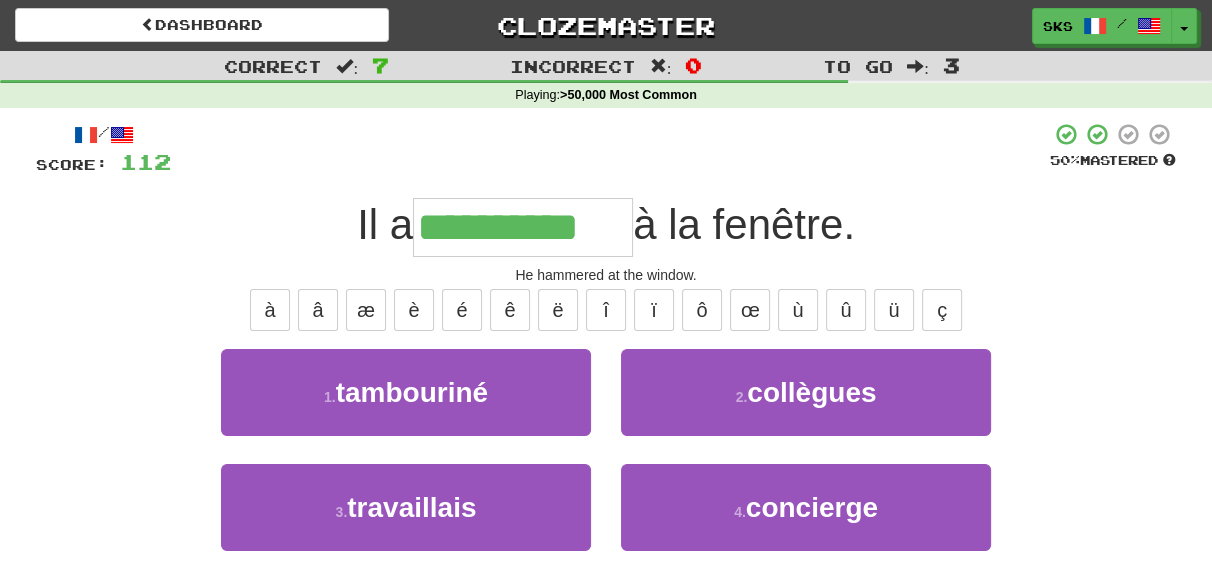 type on "**********" 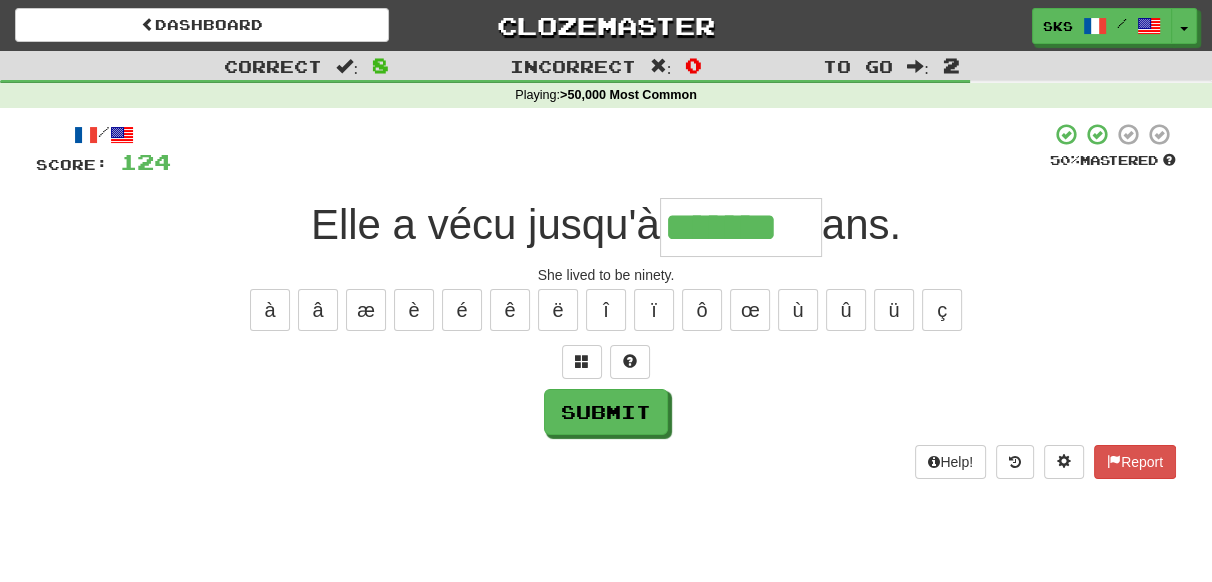scroll, scrollTop: 0, scrollLeft: 0, axis: both 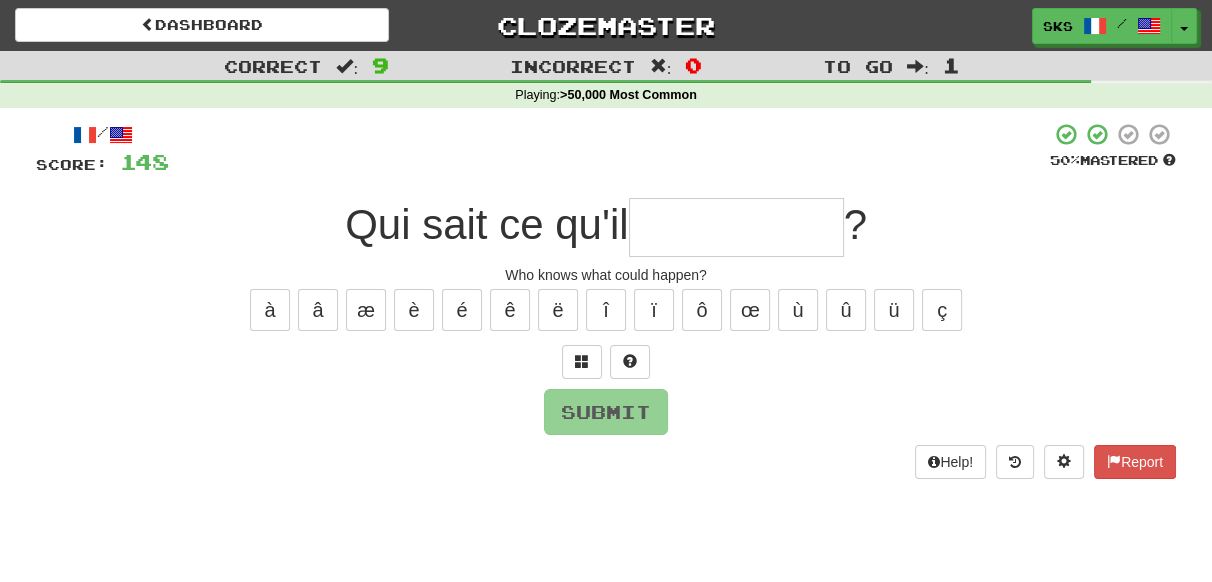 type on "*" 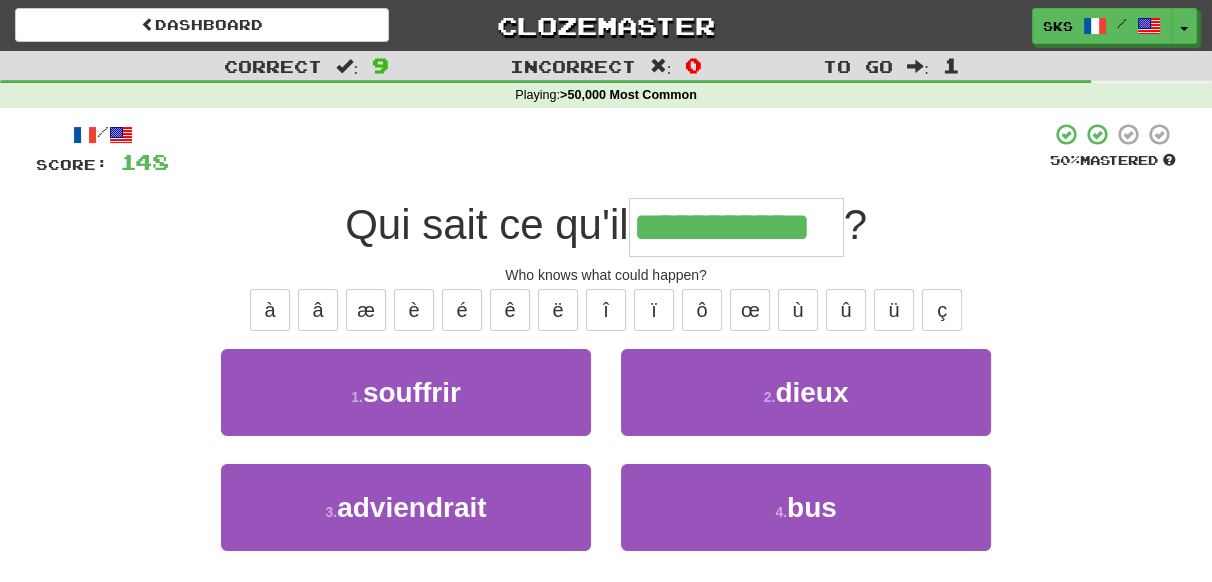 type on "**********" 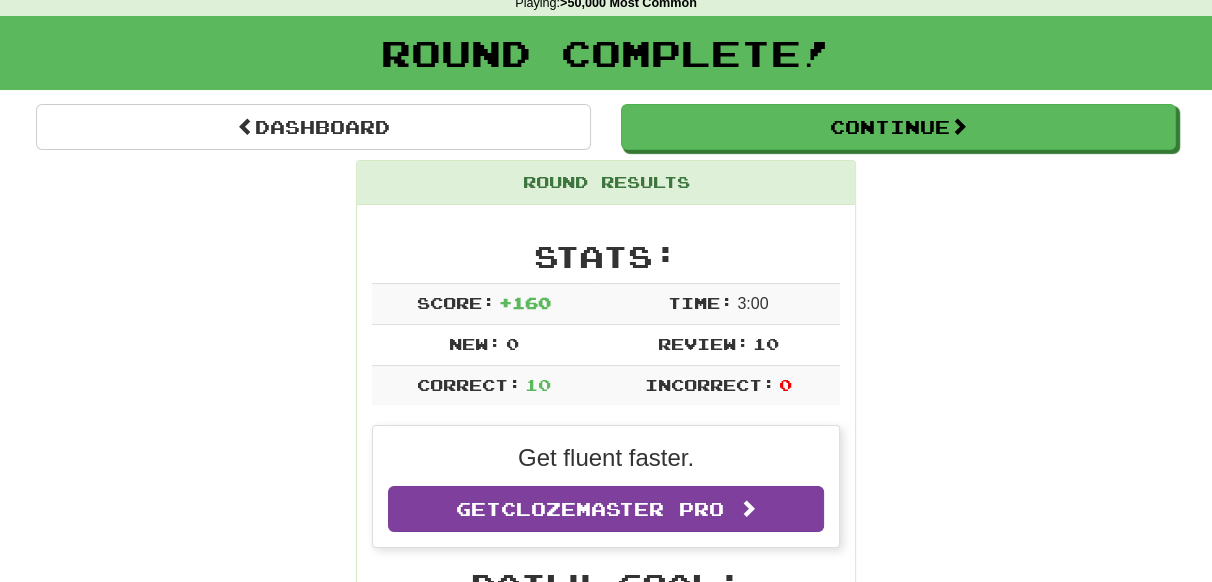 scroll, scrollTop: 0, scrollLeft: 0, axis: both 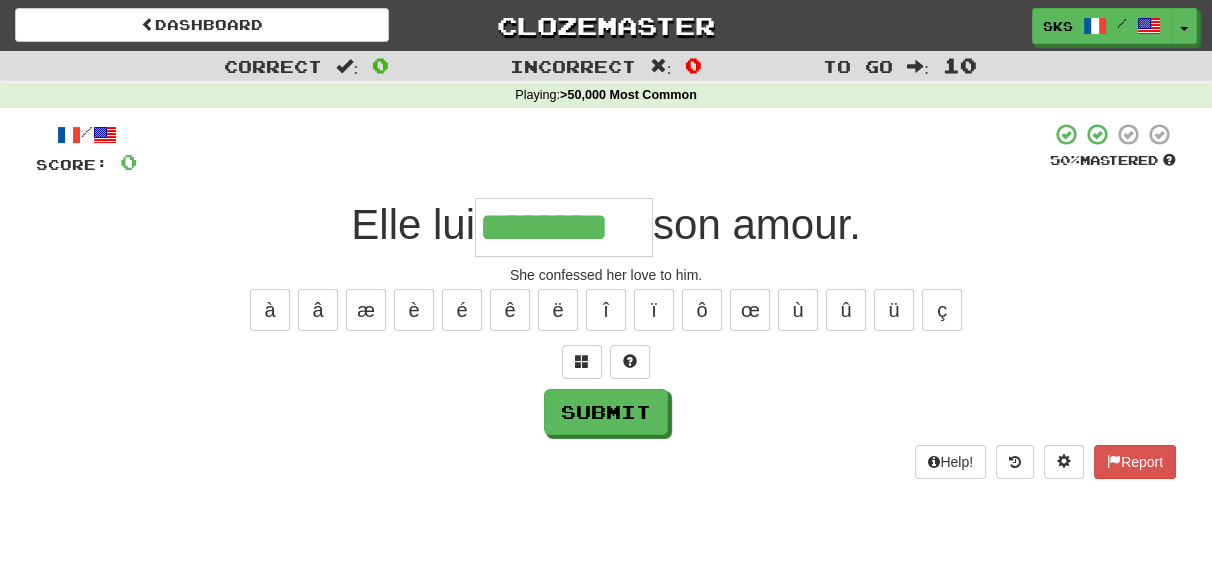 type on "********" 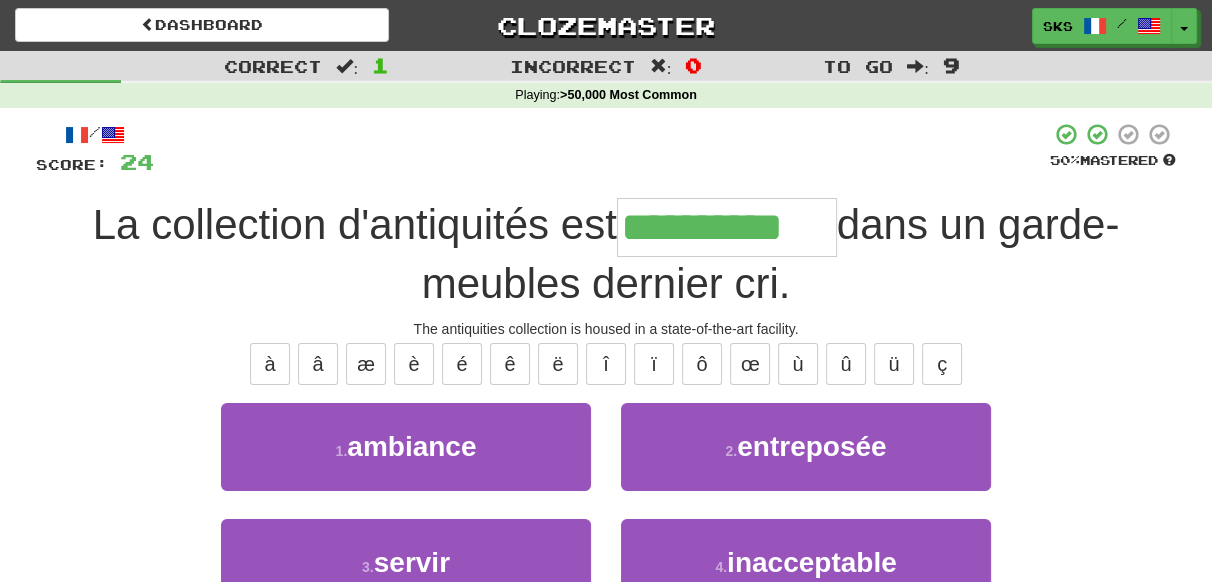 type on "**********" 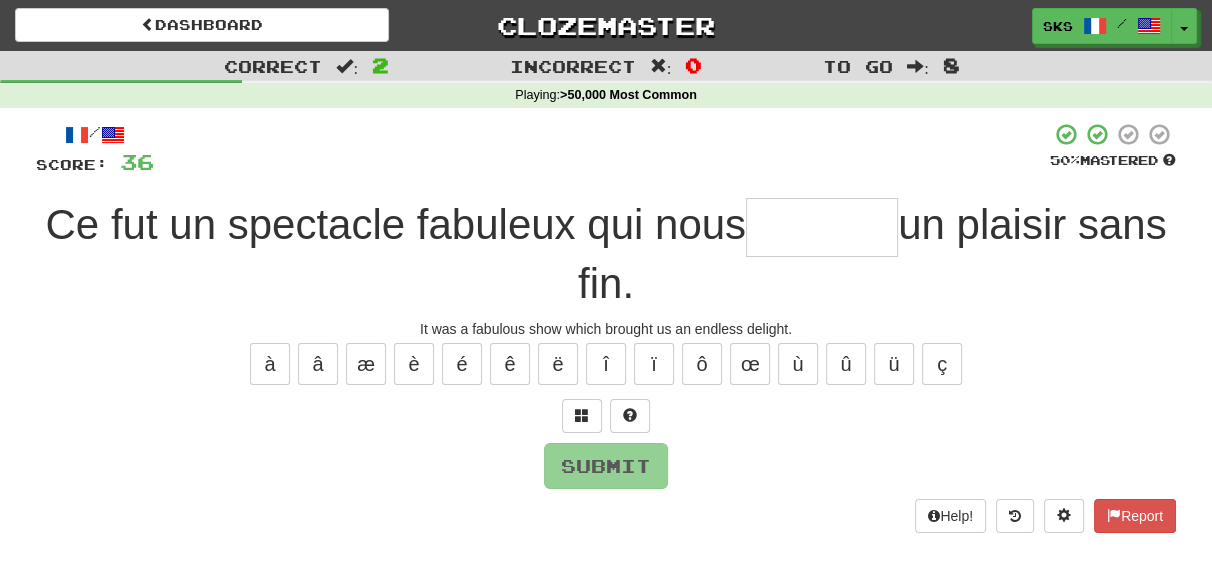 type on "*" 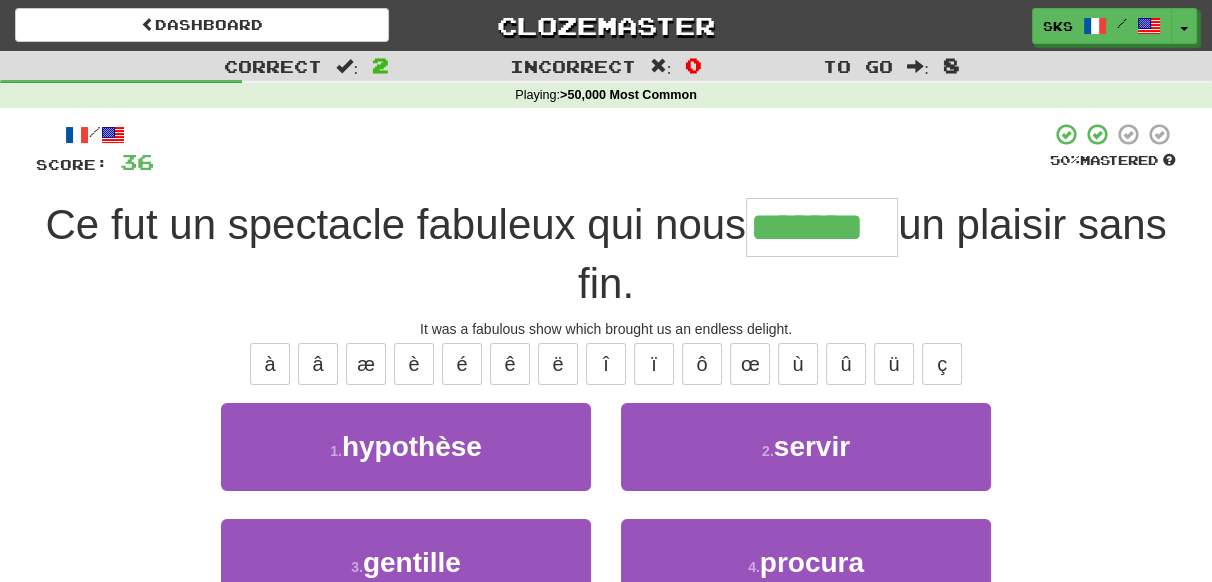type on "*******" 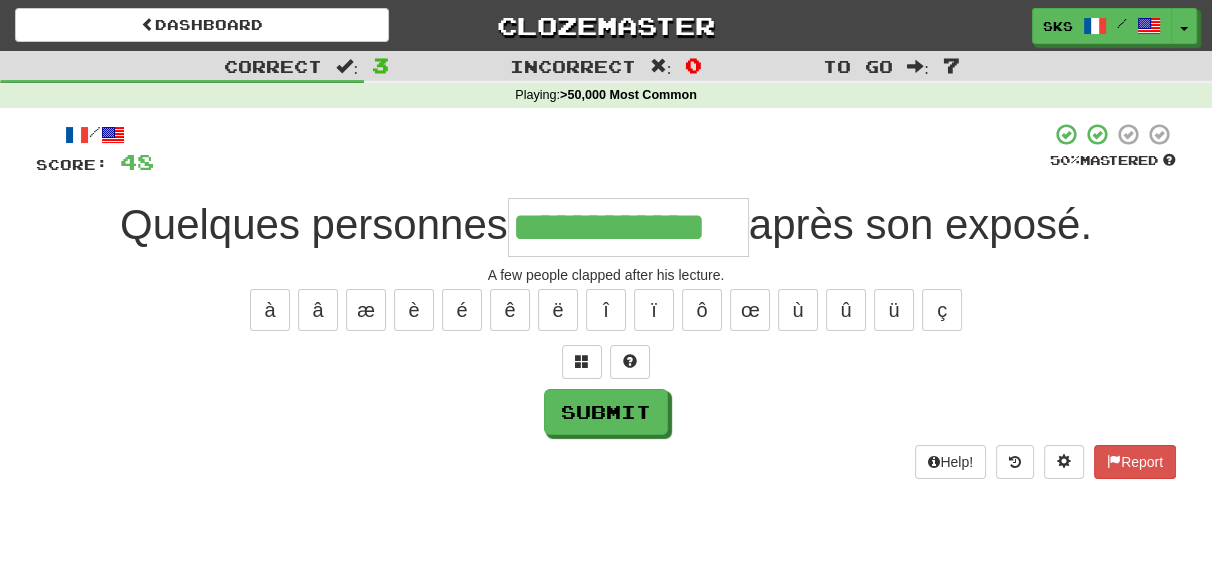 type on "**********" 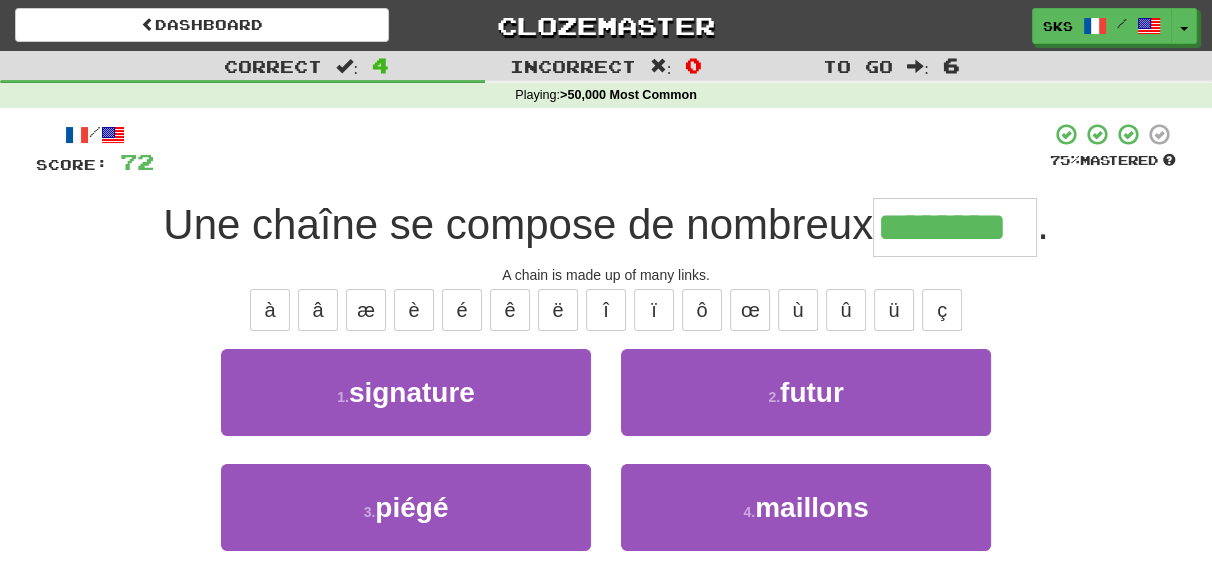 type on "********" 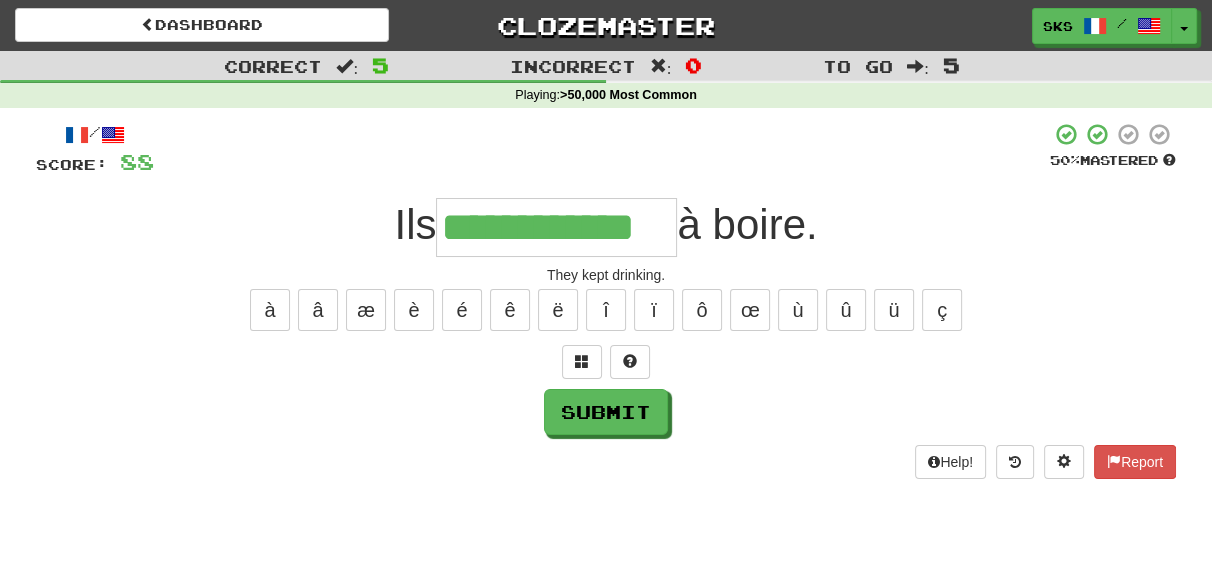 type on "**********" 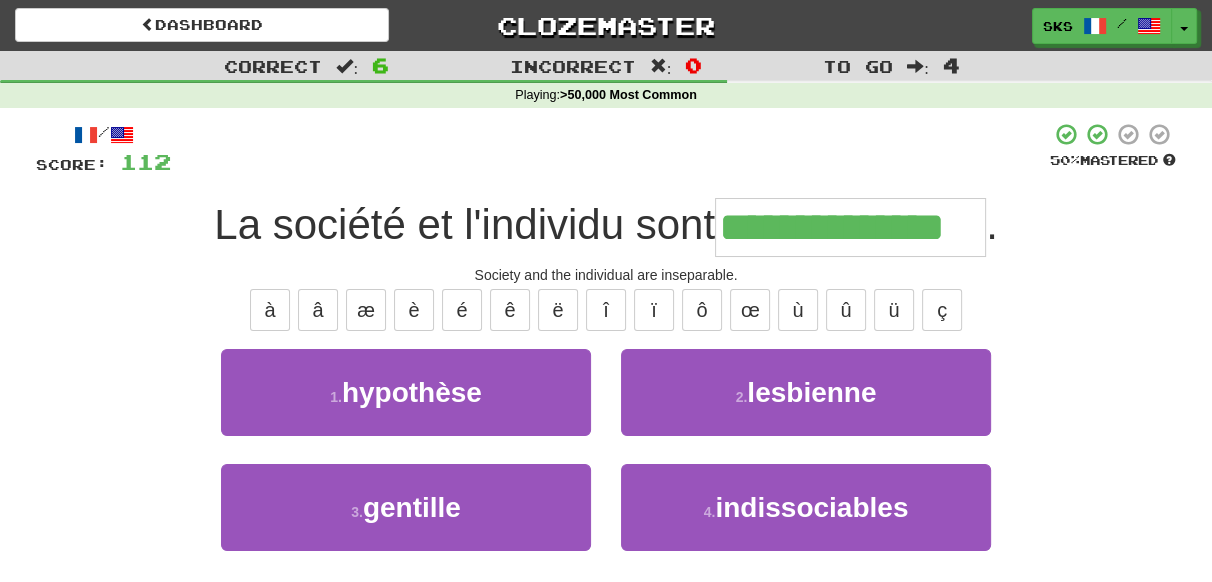 type on "**********" 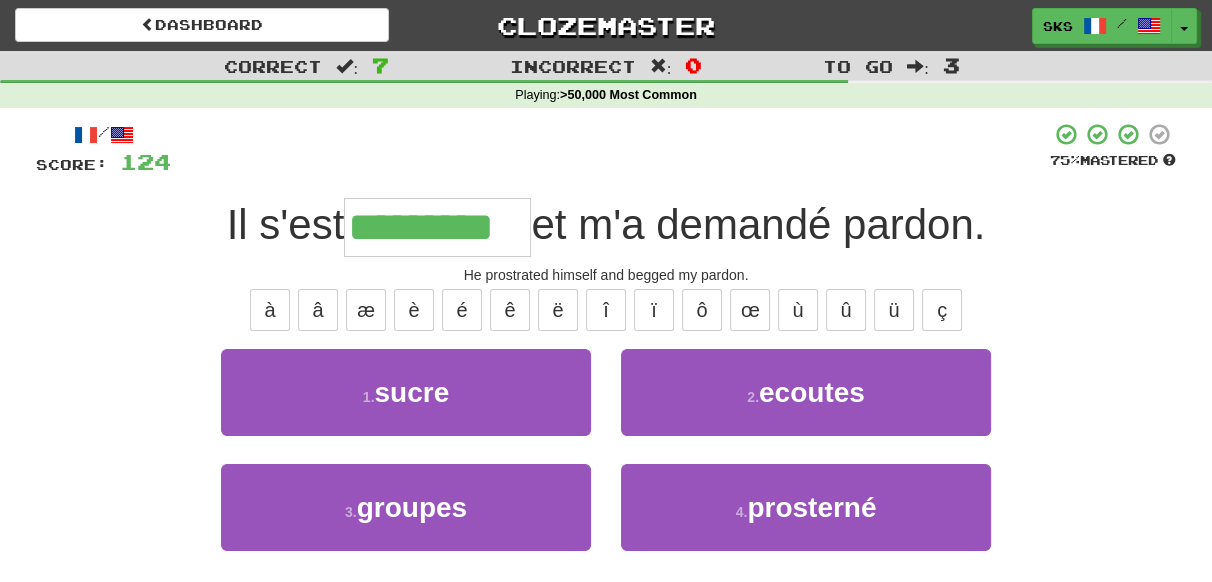 type on "*********" 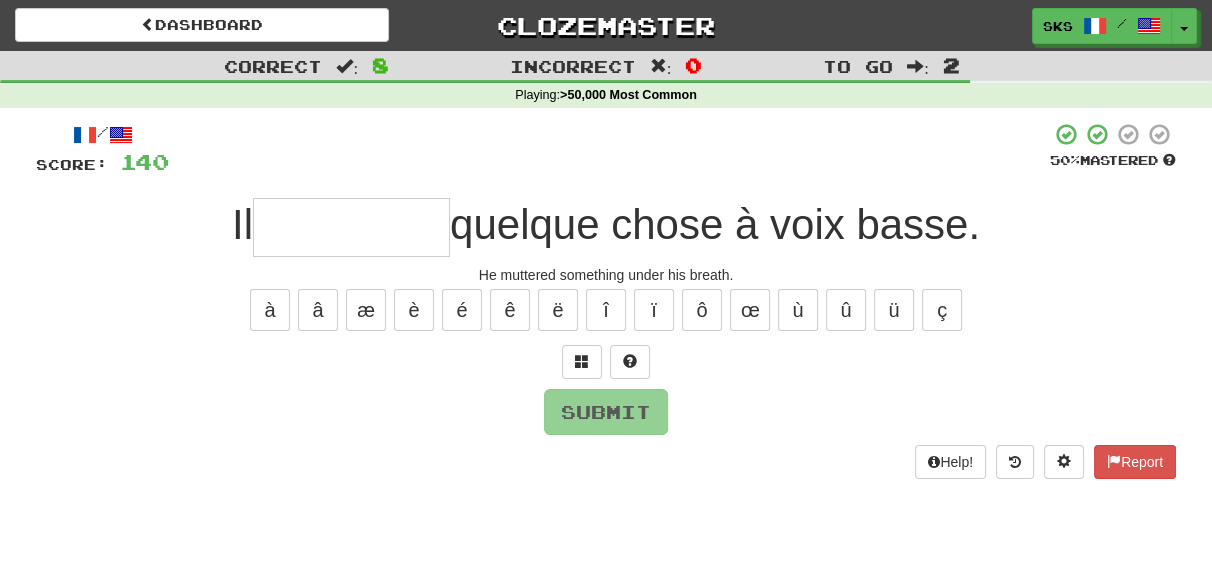 type on "*" 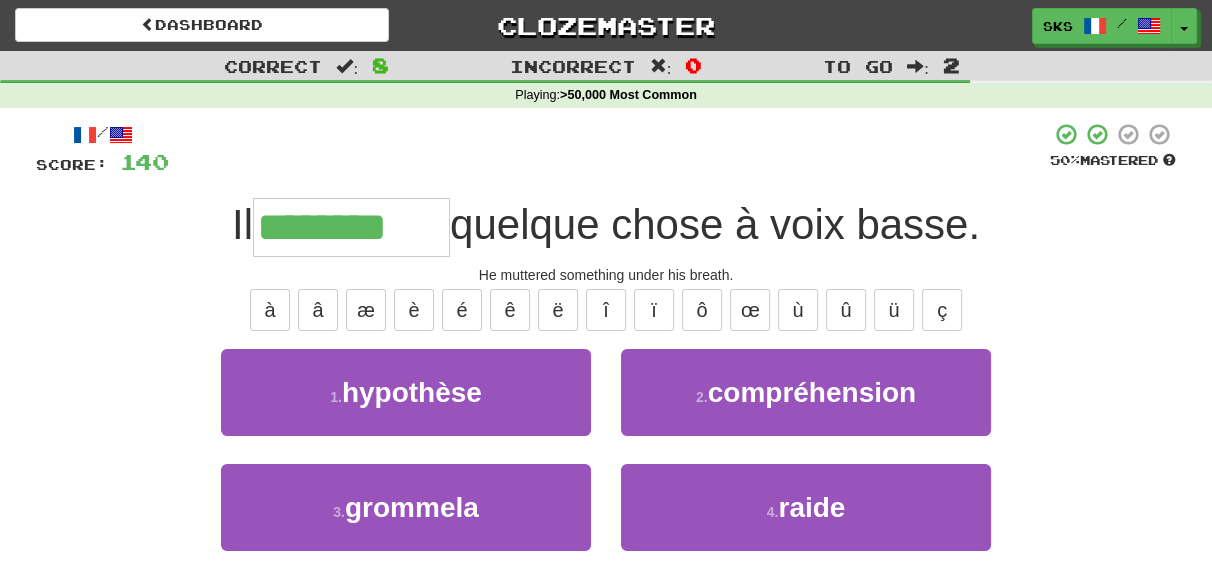 type on "********" 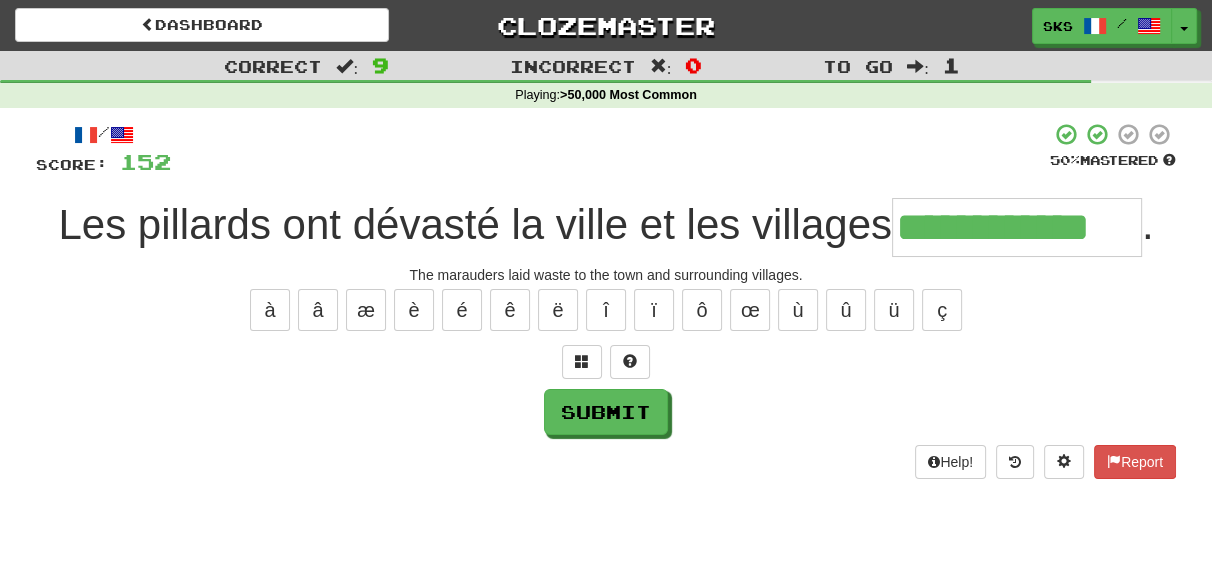 type on "**********" 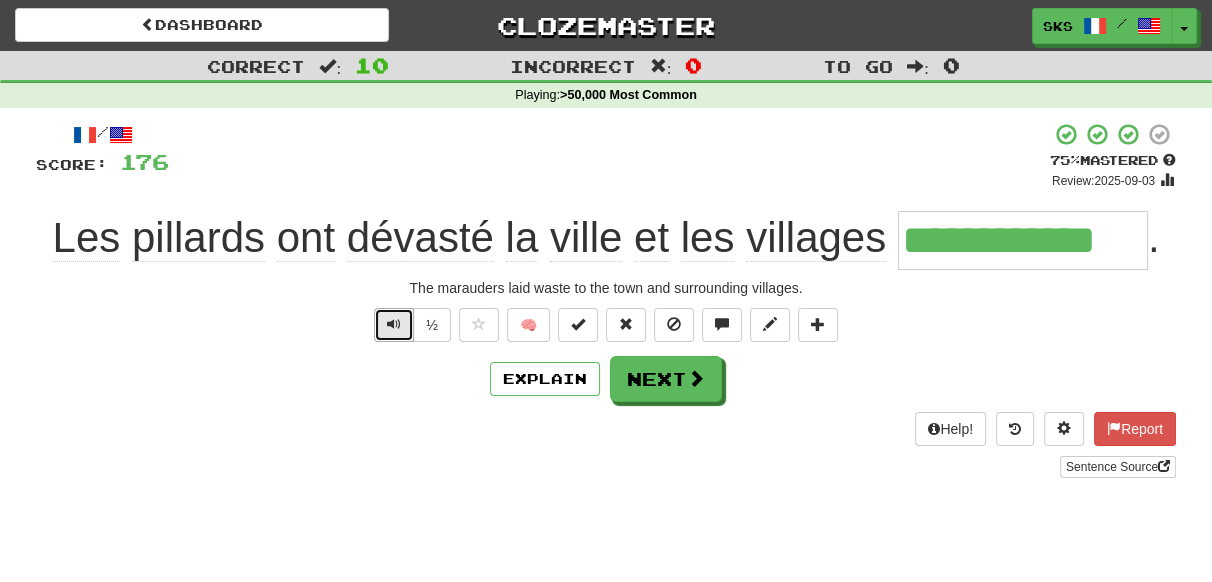 click at bounding box center (394, 324) 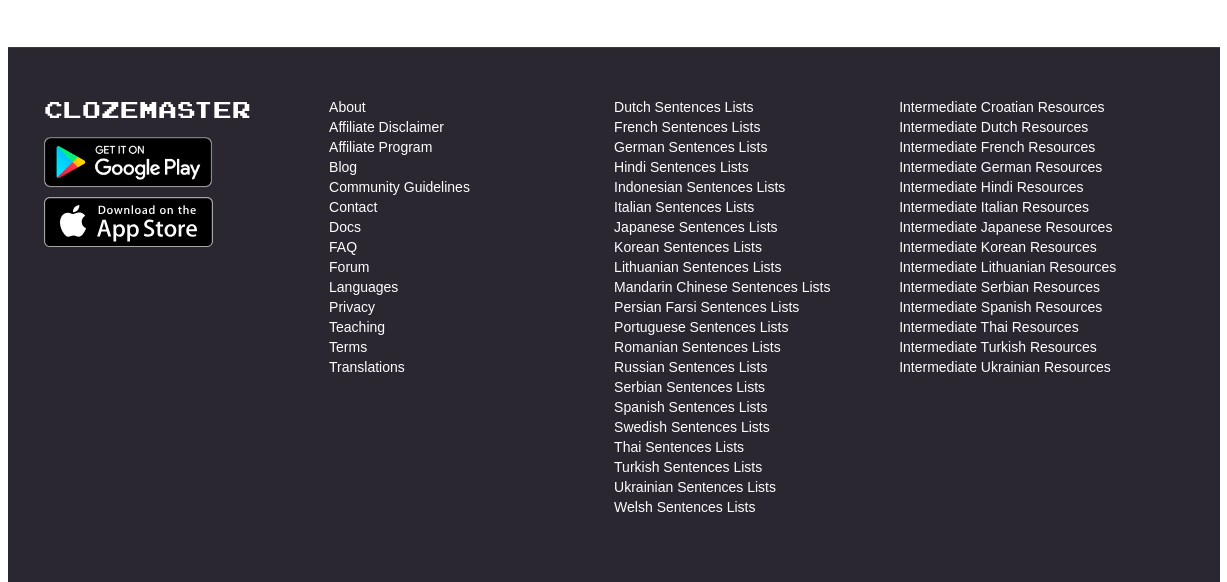 scroll, scrollTop: 545, scrollLeft: 0, axis: vertical 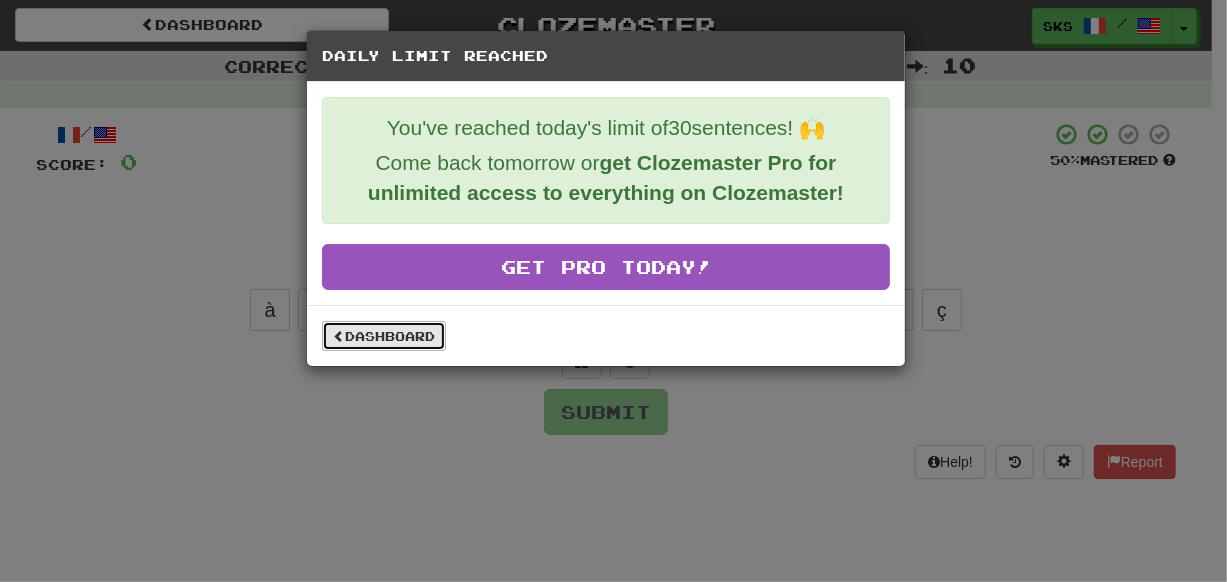 click on "Dashboard" at bounding box center [384, 336] 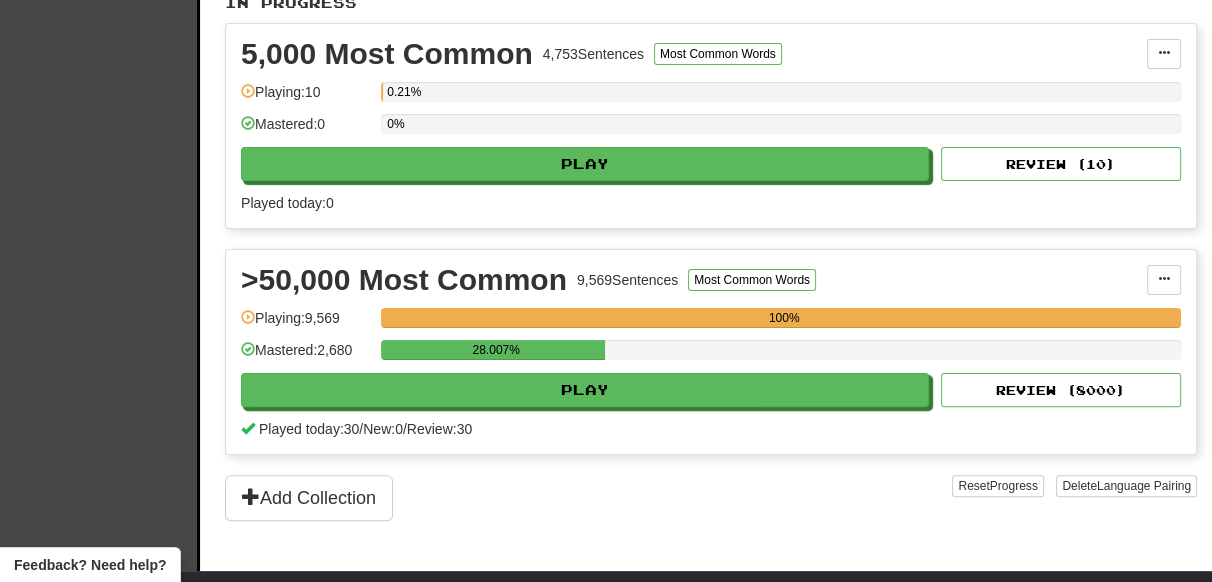 scroll, scrollTop: 0, scrollLeft: 0, axis: both 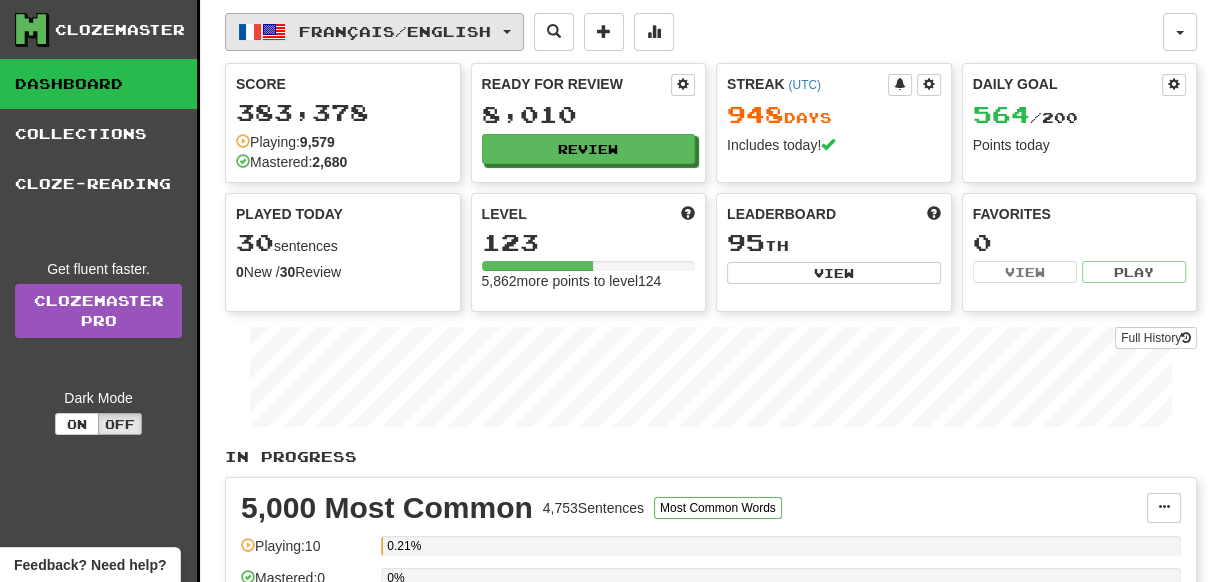 click on "Français  /  English" at bounding box center (395, 31) 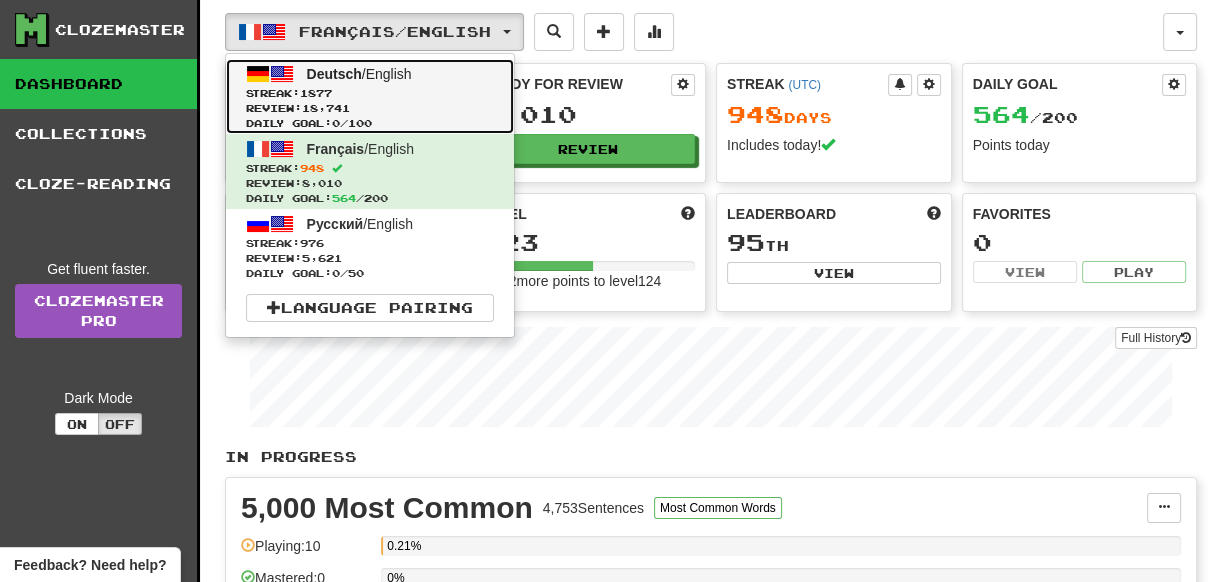 click on "Deutsch  /  English Streak:  1877   Review:  18,741 Daily Goal:  0  /  100" at bounding box center (370, 96) 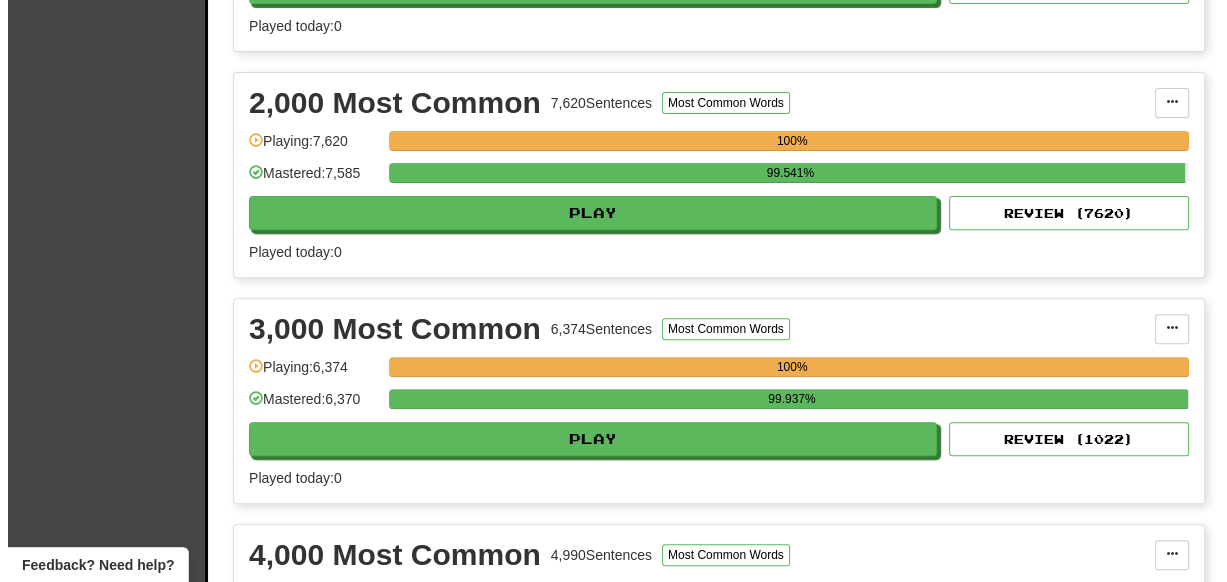 scroll, scrollTop: 636, scrollLeft: 0, axis: vertical 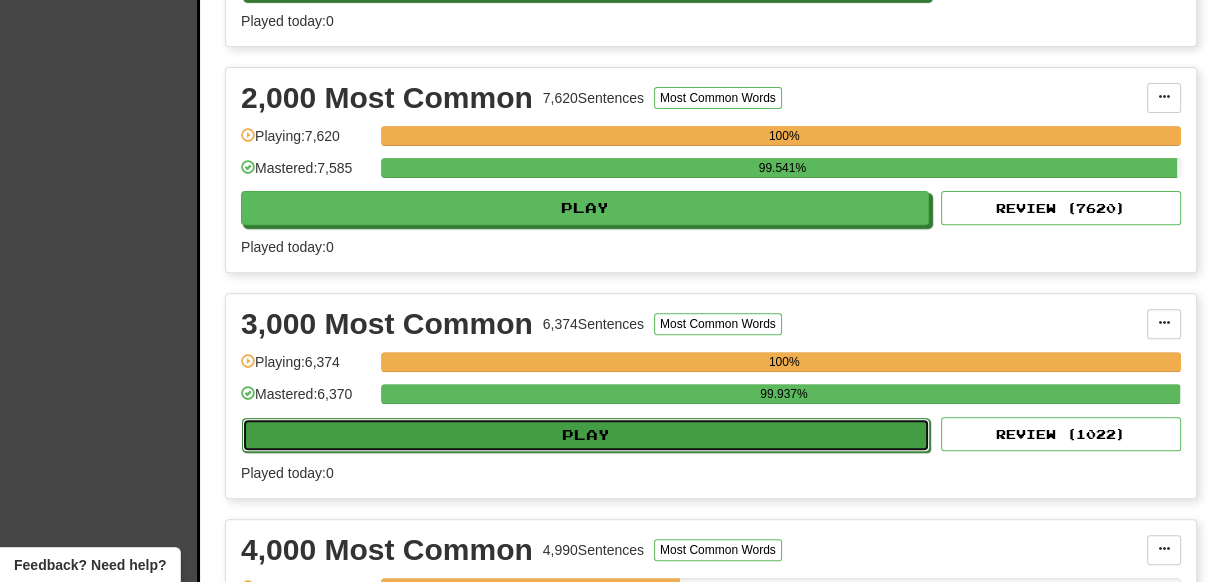 click on "Play" at bounding box center (586, 435) 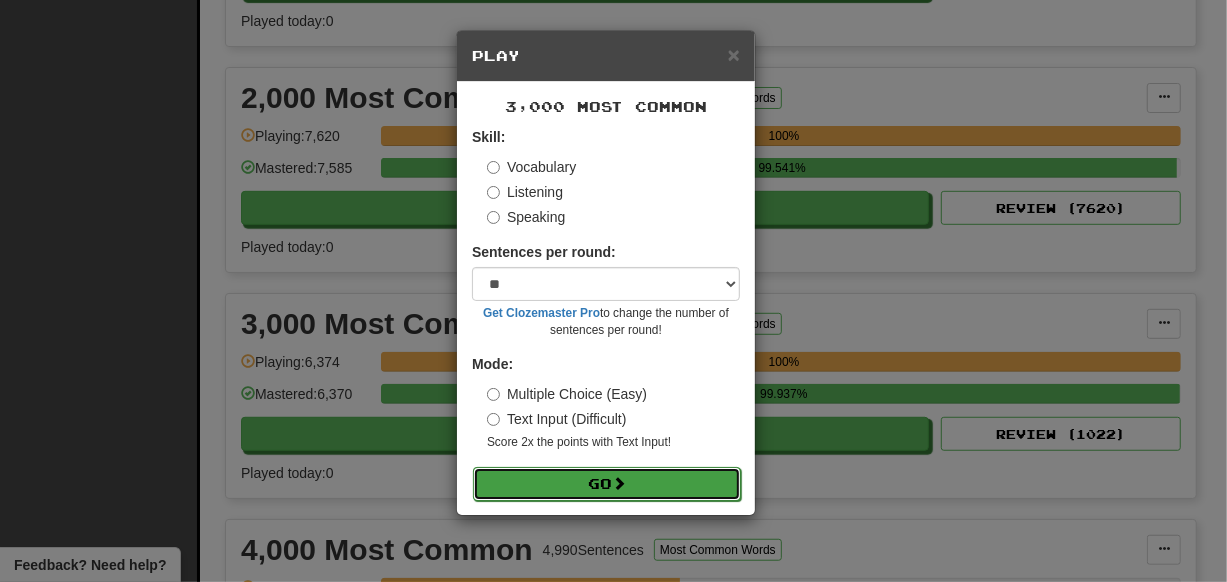 click on "Go" at bounding box center (607, 484) 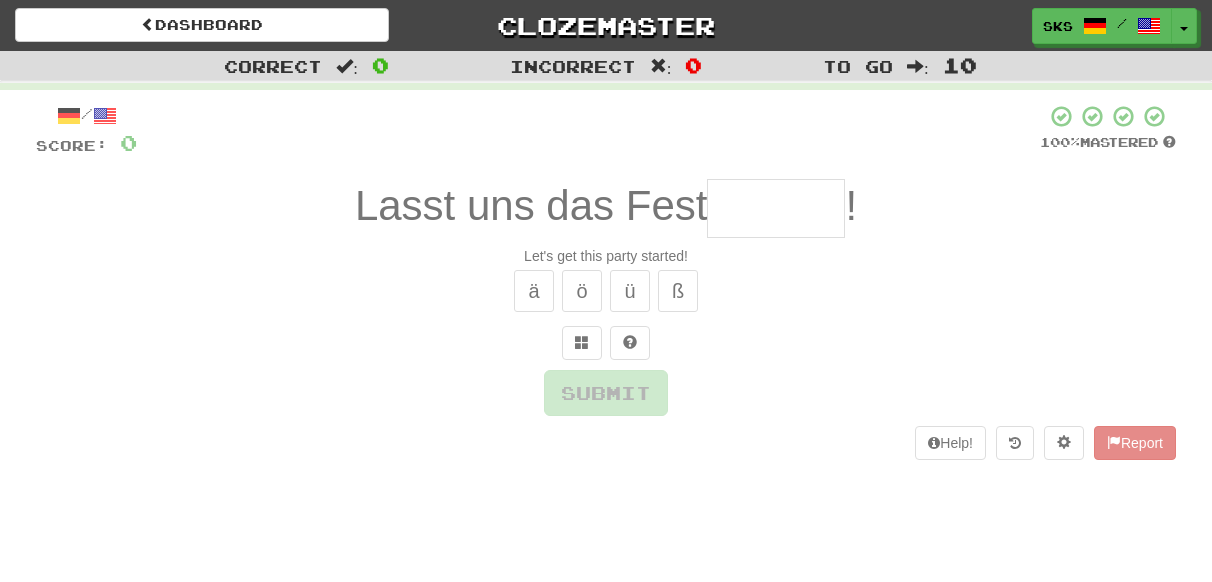 scroll, scrollTop: 0, scrollLeft: 0, axis: both 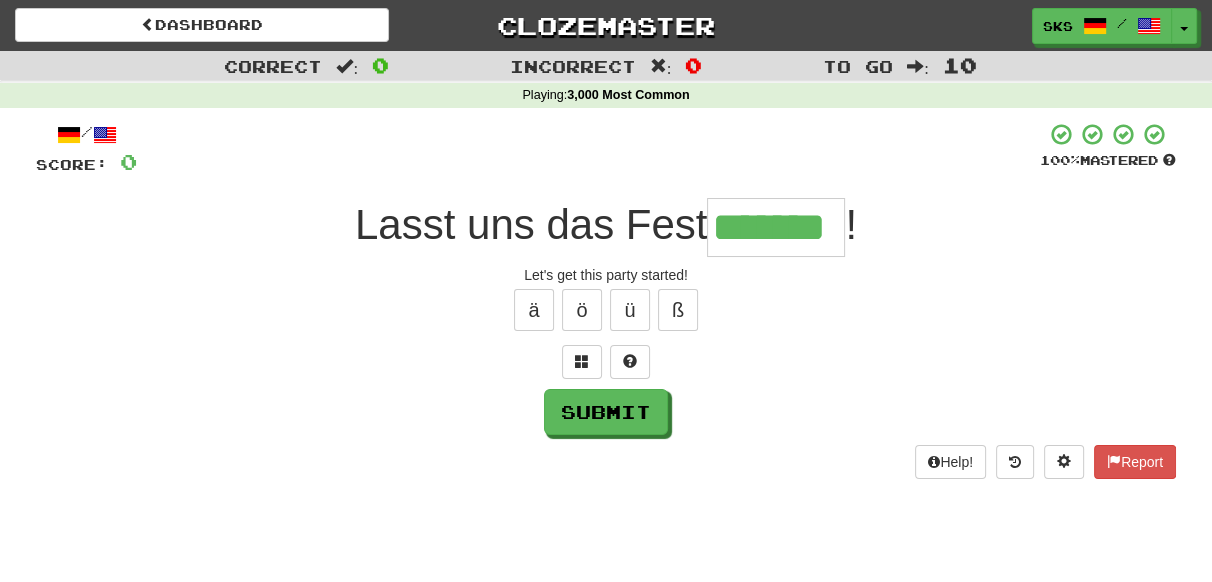 type on "*******" 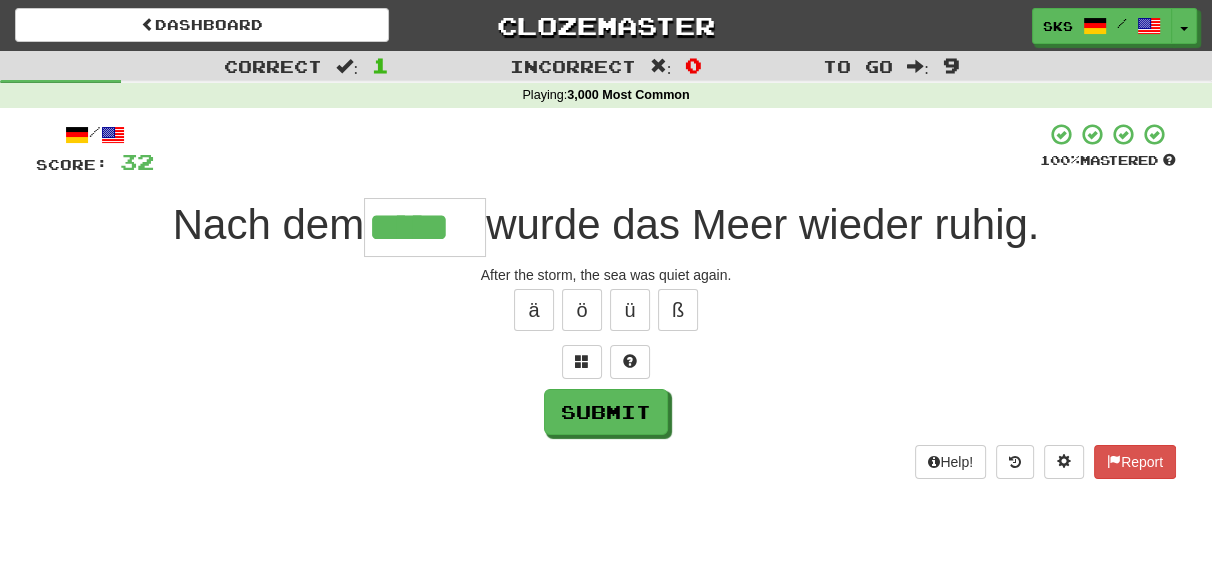type on "*****" 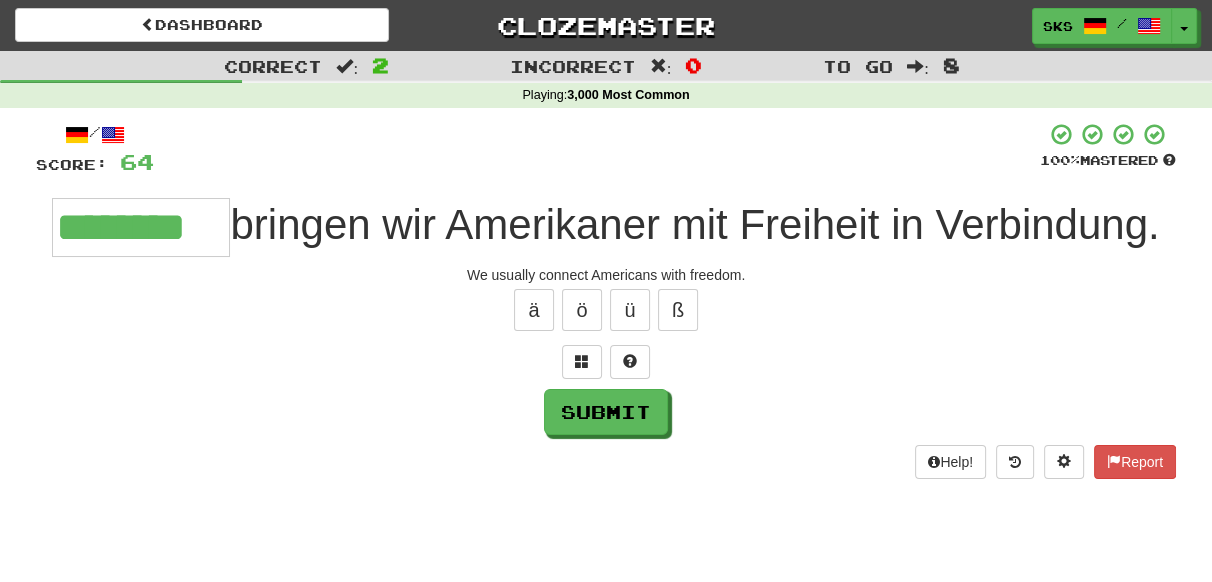 type on "********" 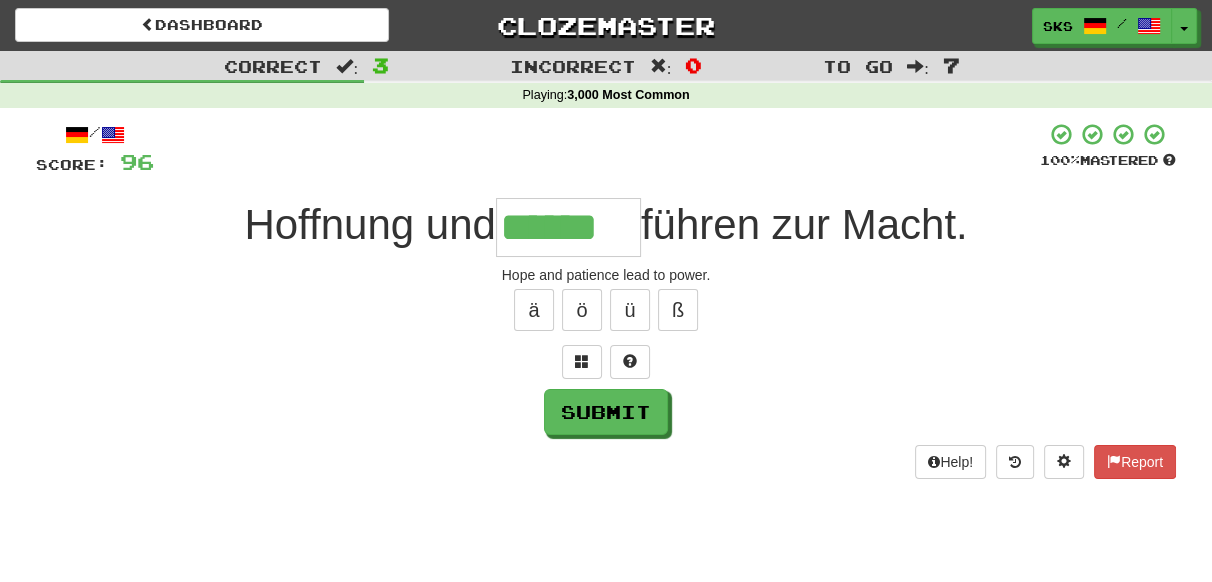 type on "******" 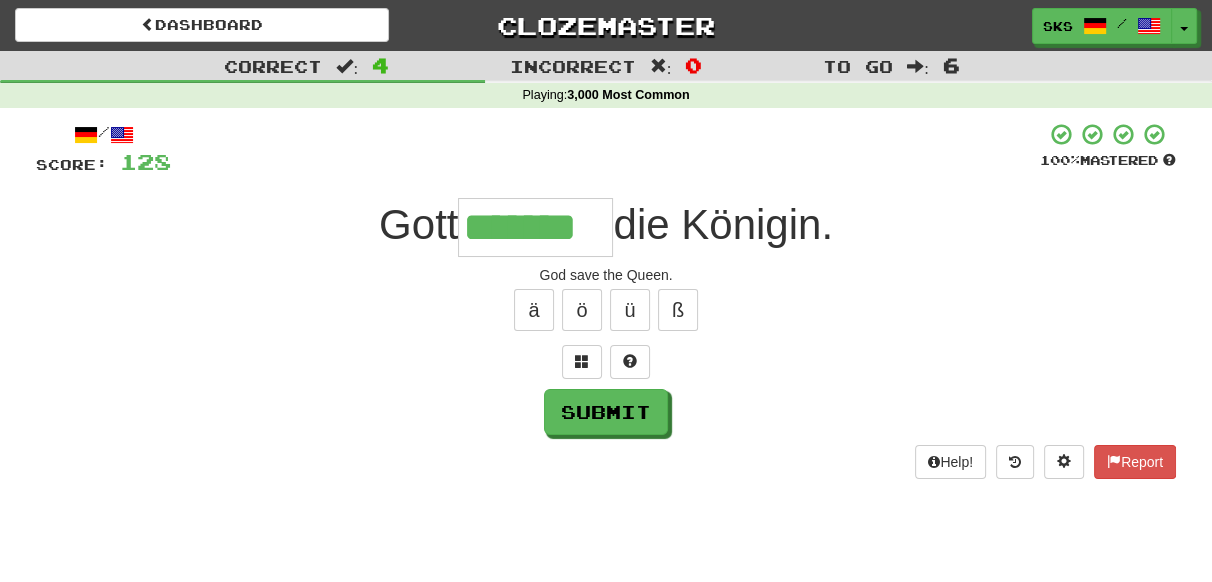 type on "*******" 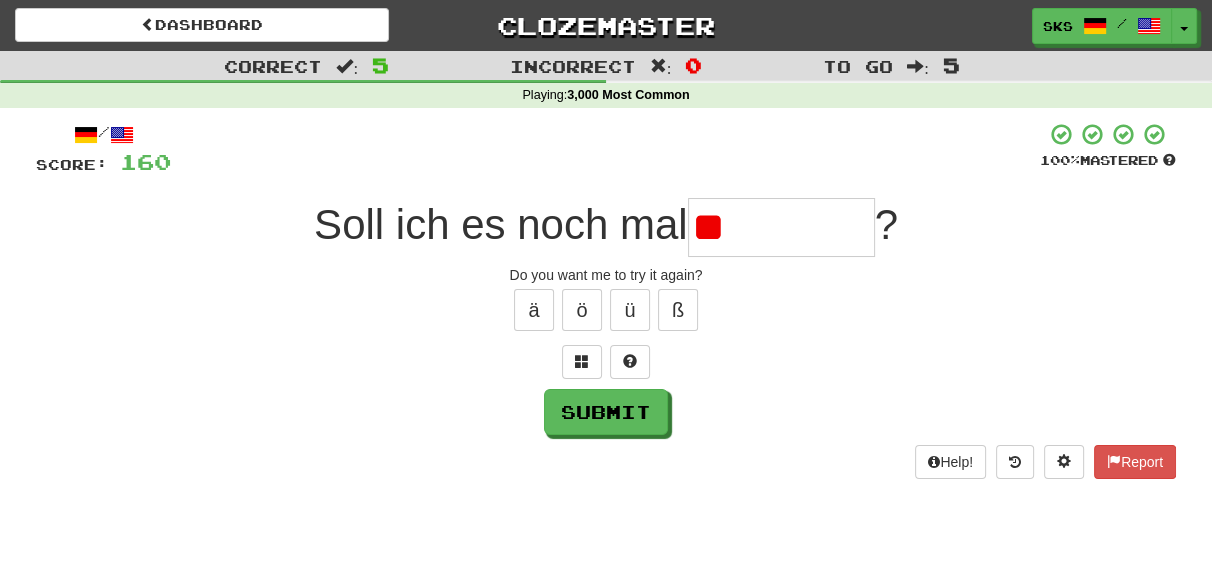 type on "*" 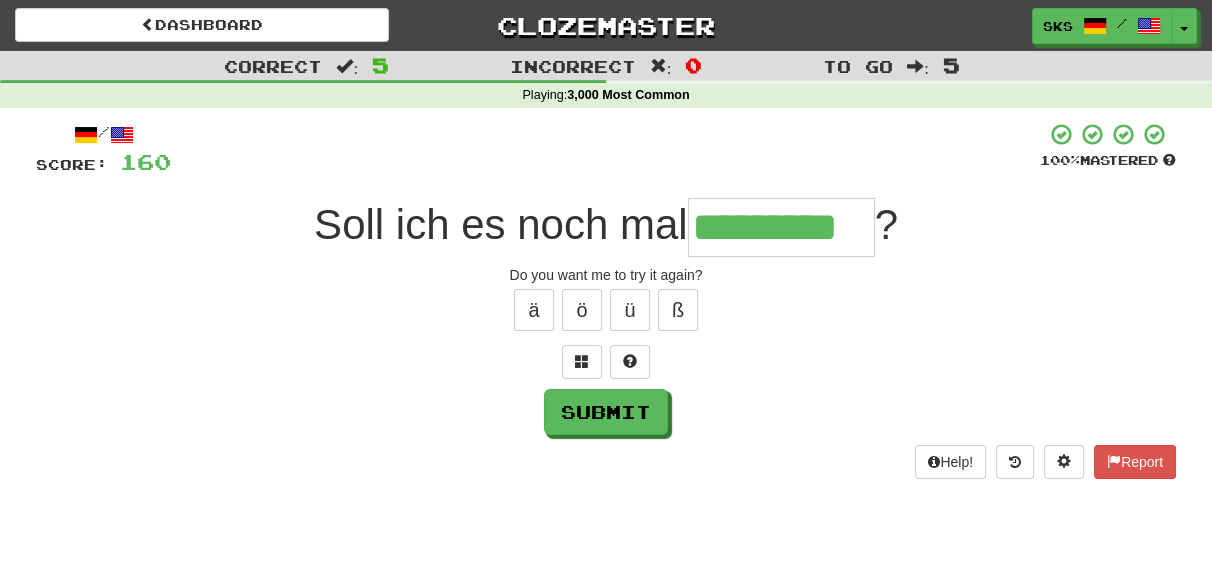 type on "*********" 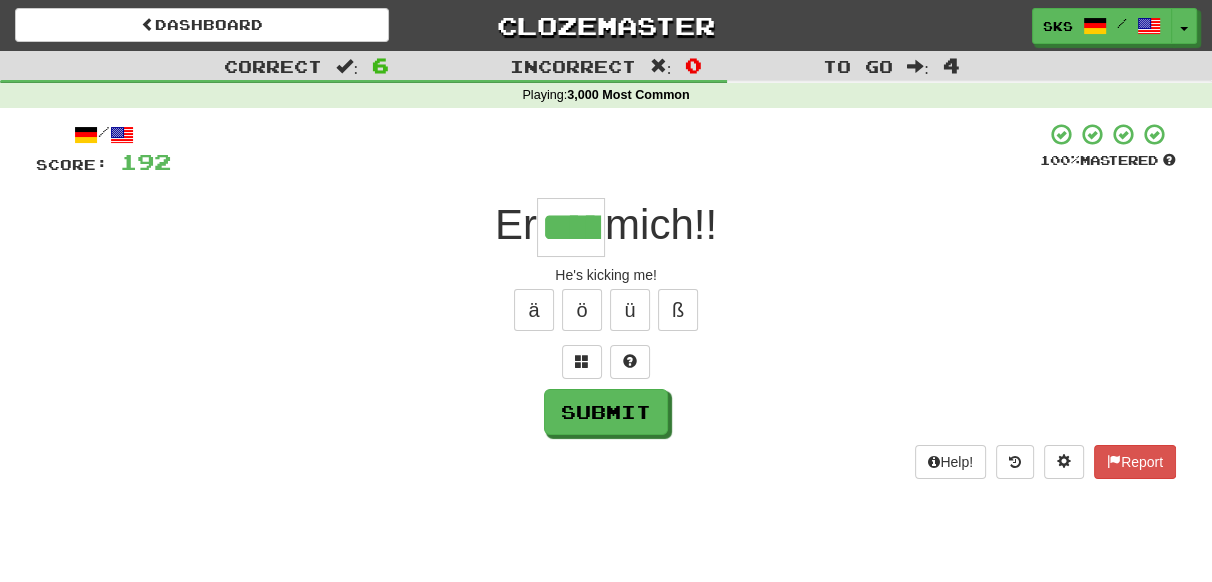 type on "*****" 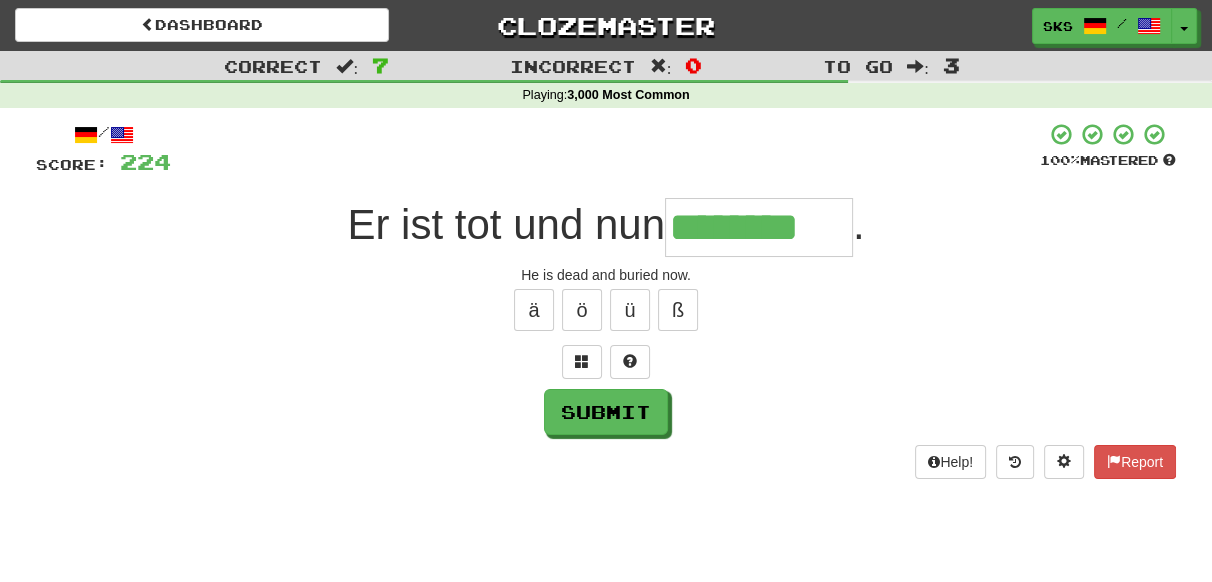 type on "********" 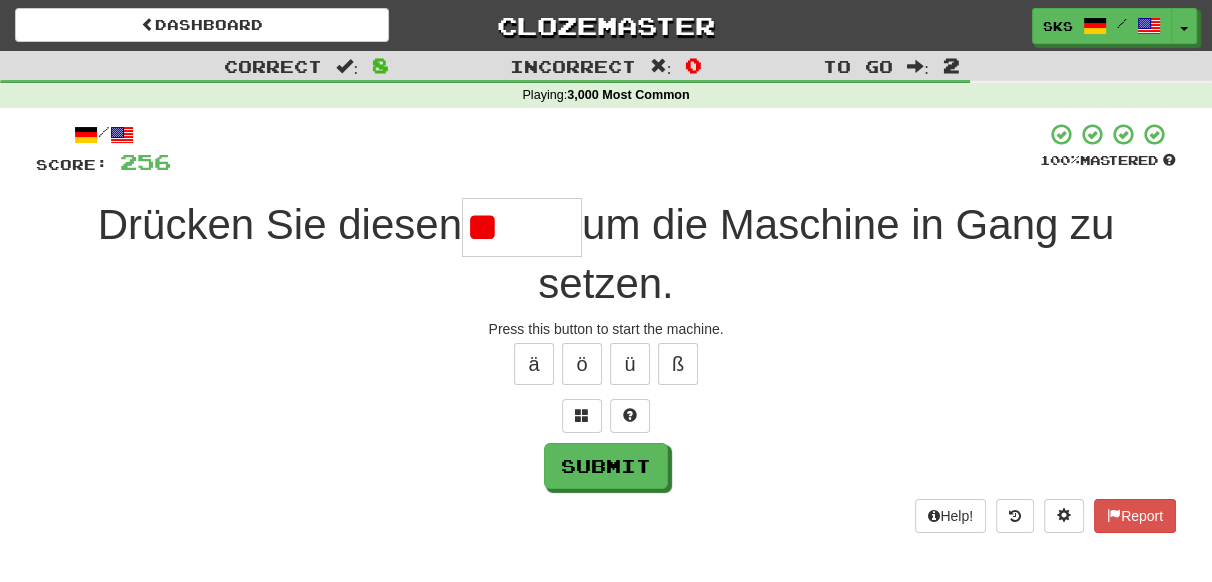 type on "*" 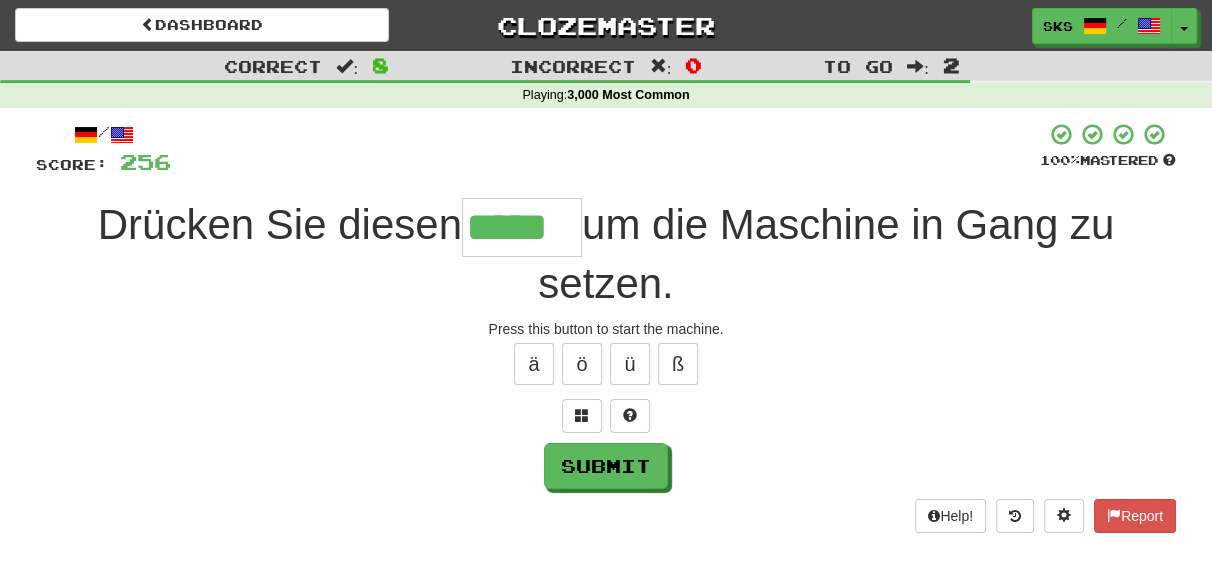 type on "*****" 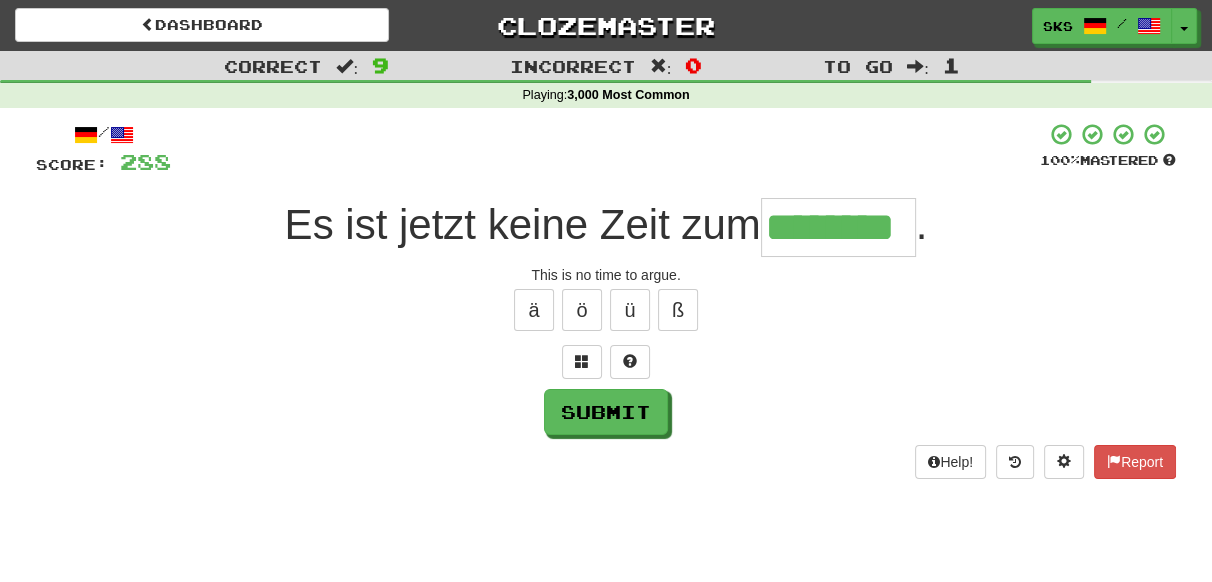 type on "********" 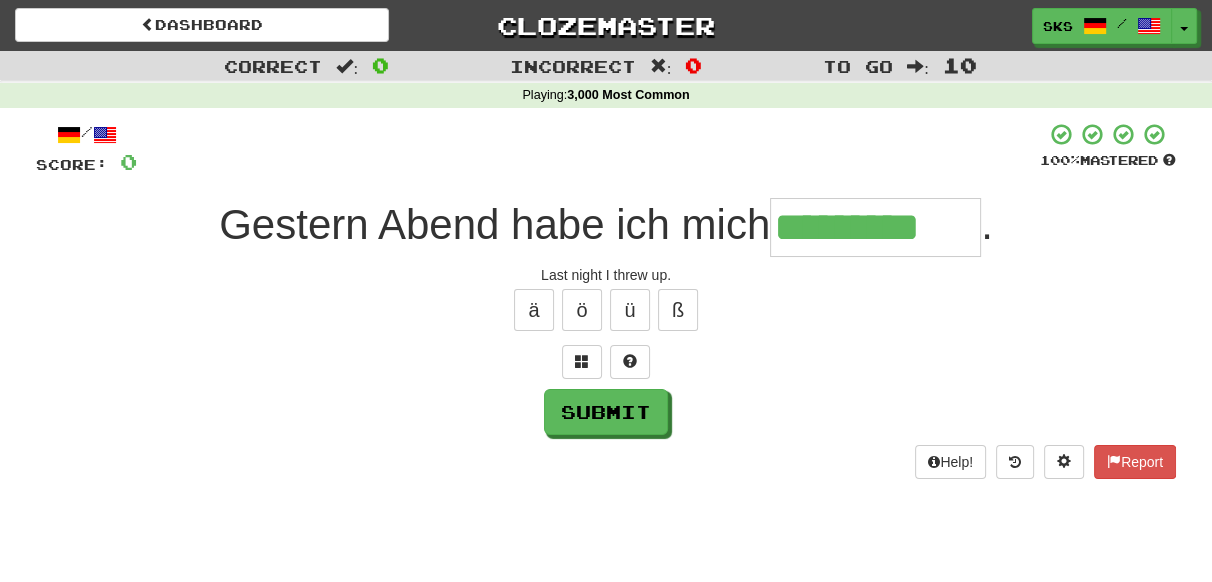 type on "*********" 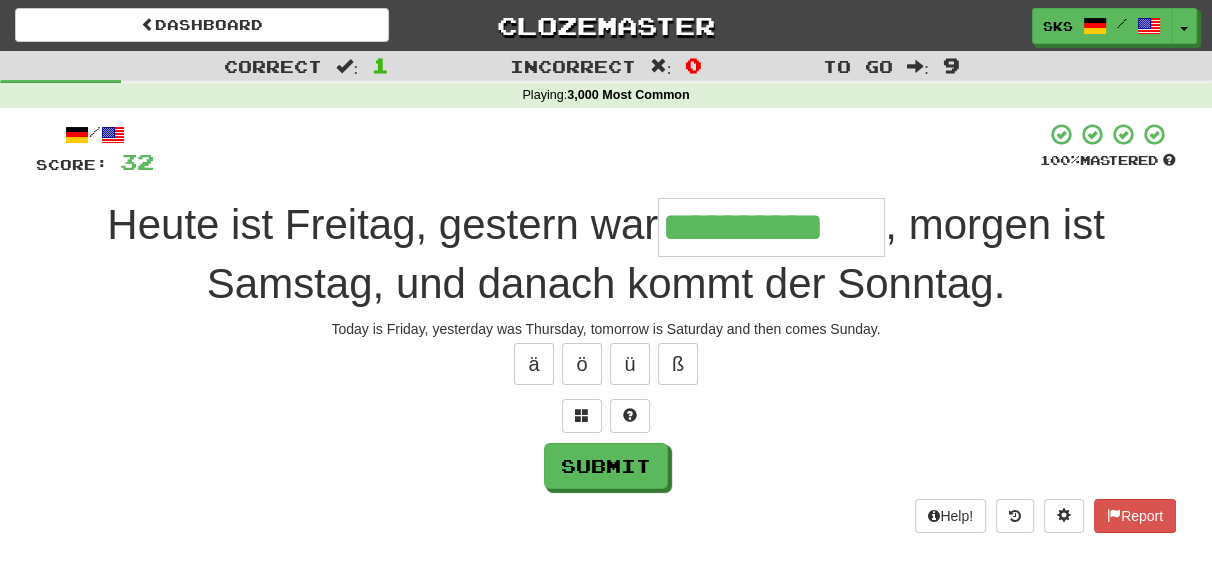 type on "**********" 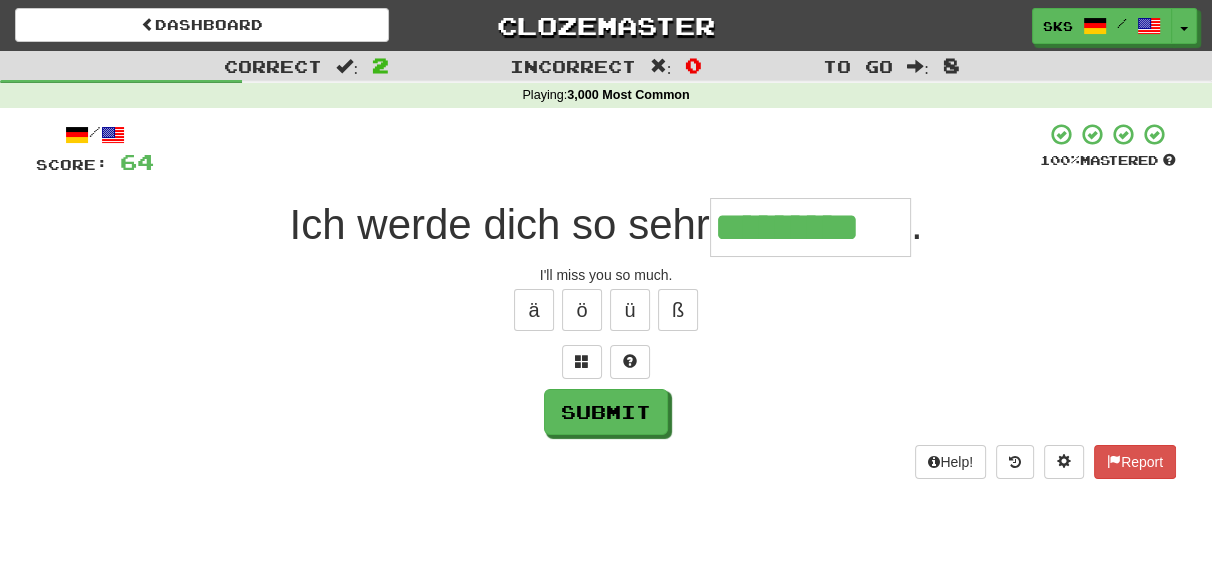 type on "*********" 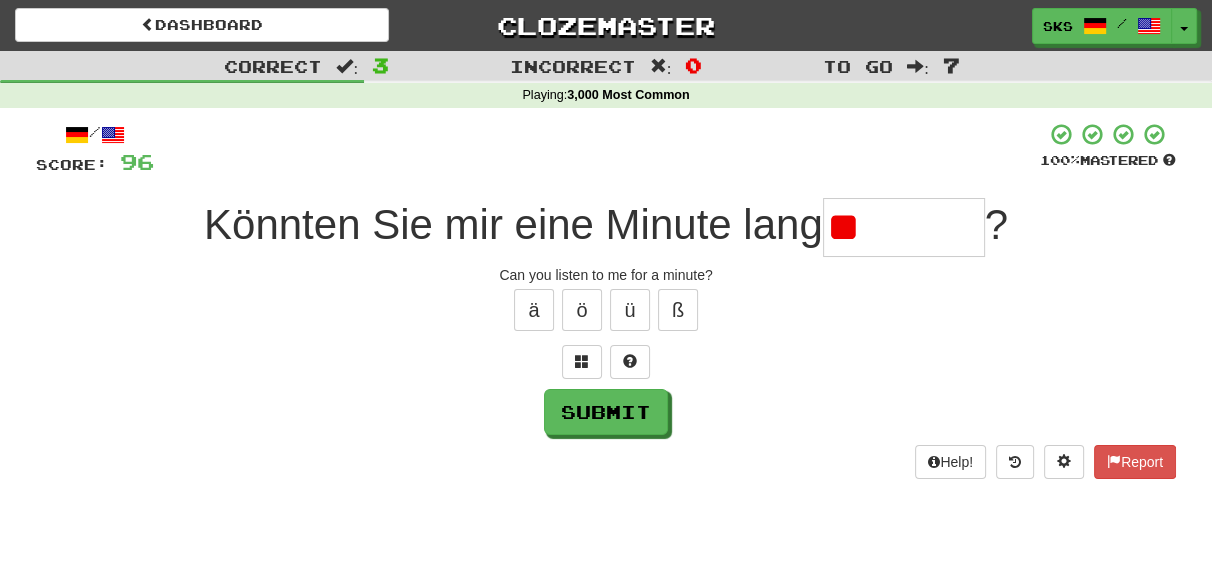 type on "*" 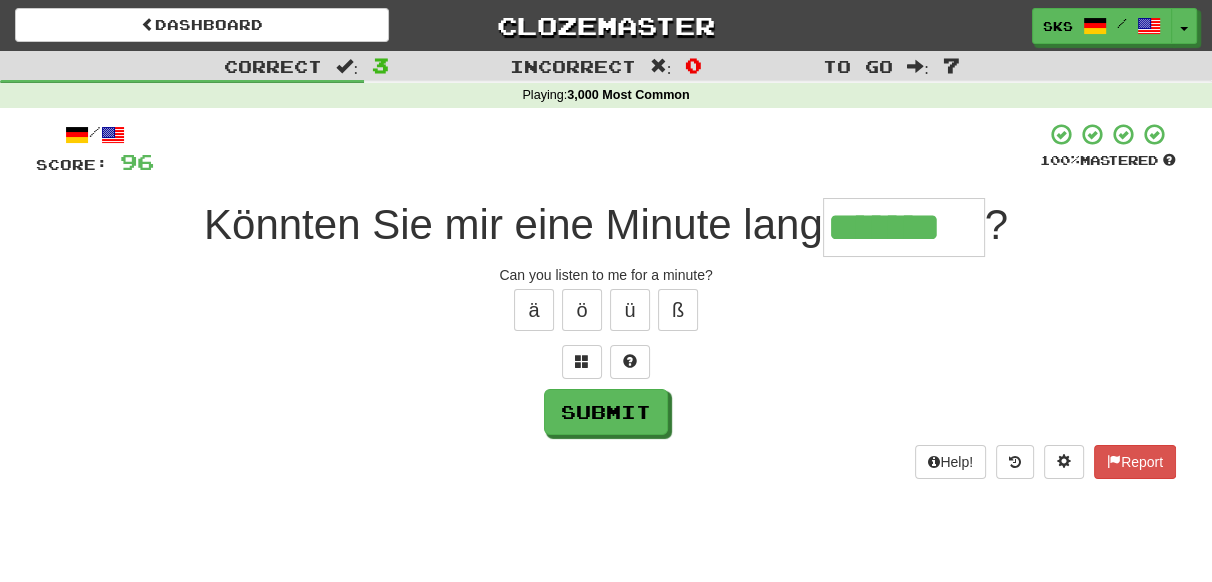 type on "*******" 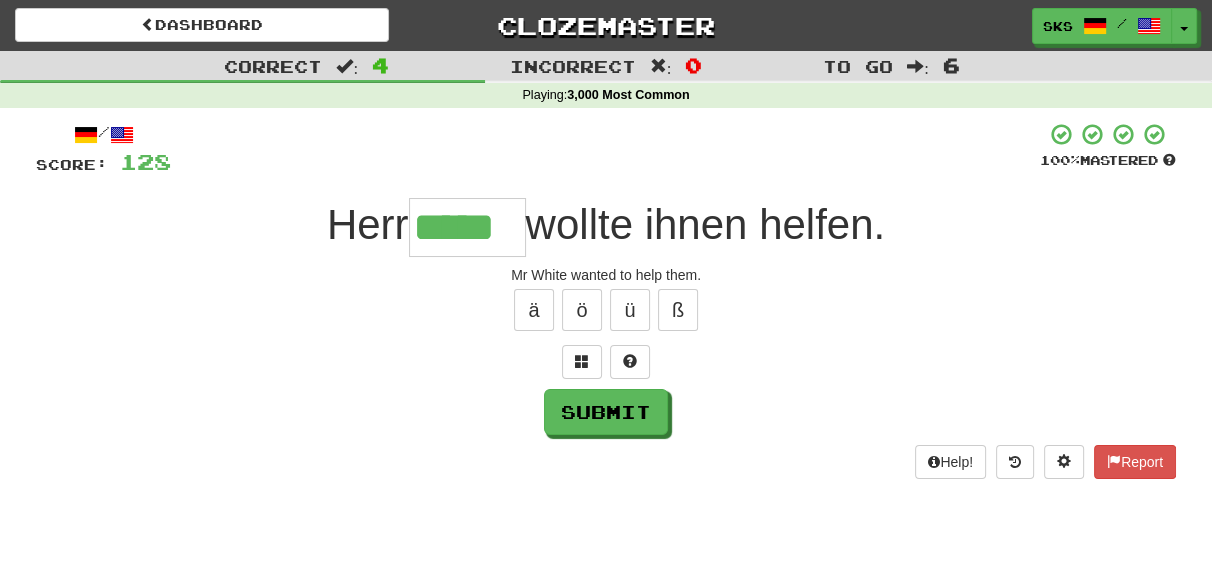 type on "*****" 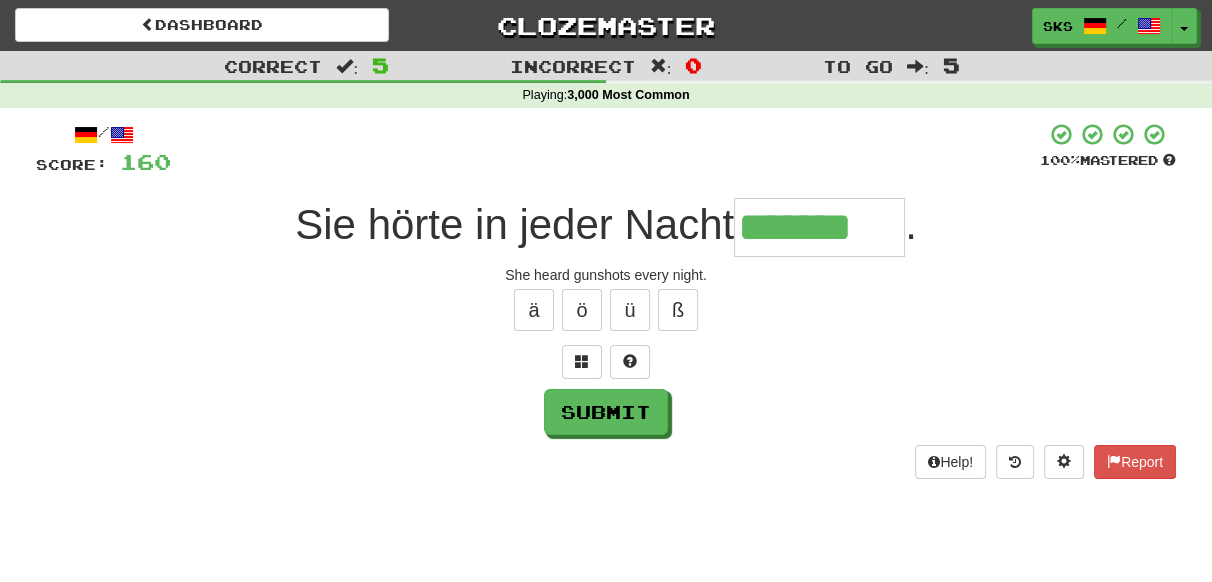 type on "*******" 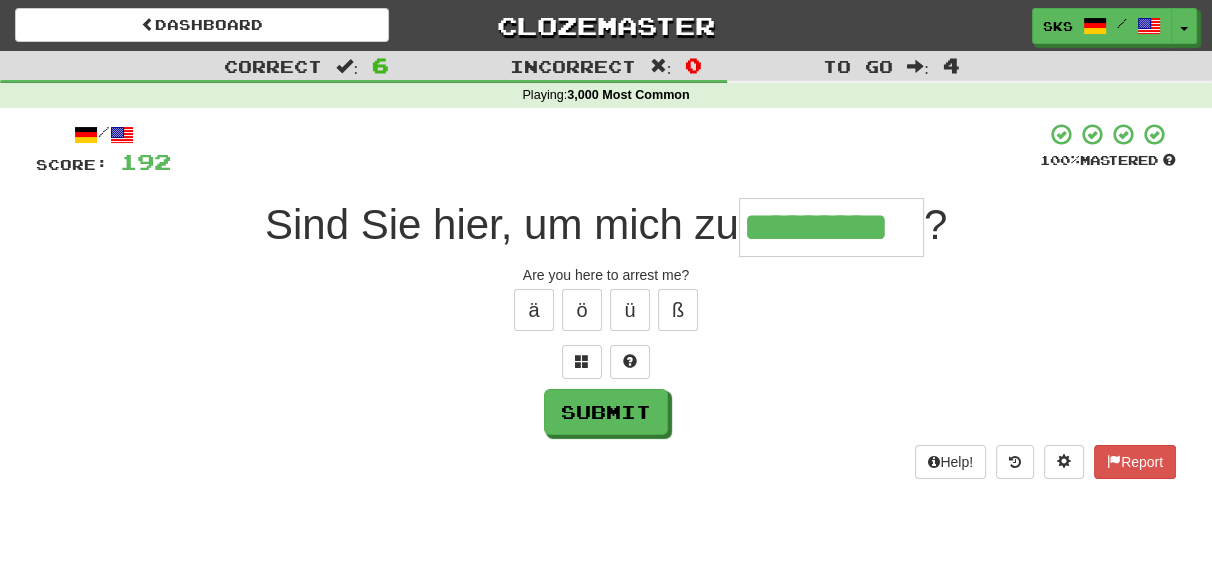 type on "*********" 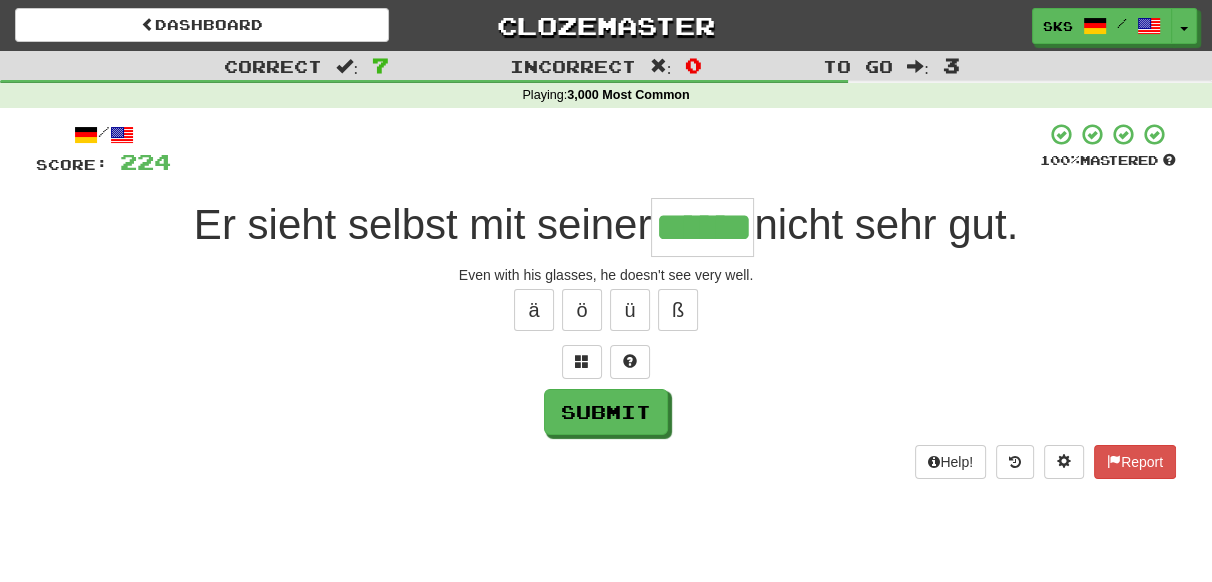 type on "******" 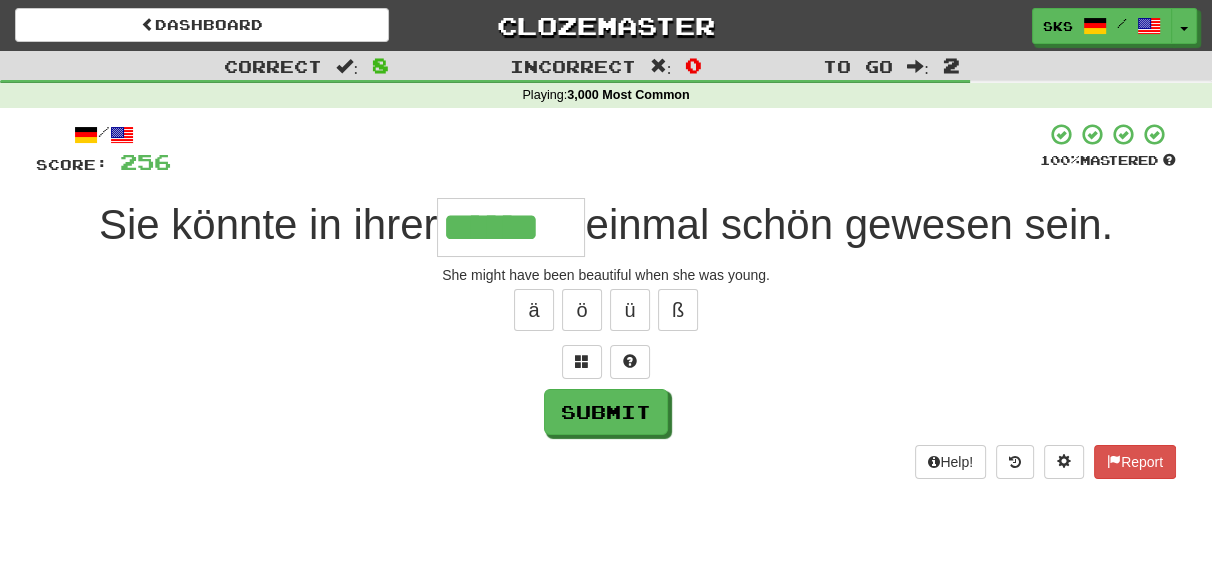 type on "******" 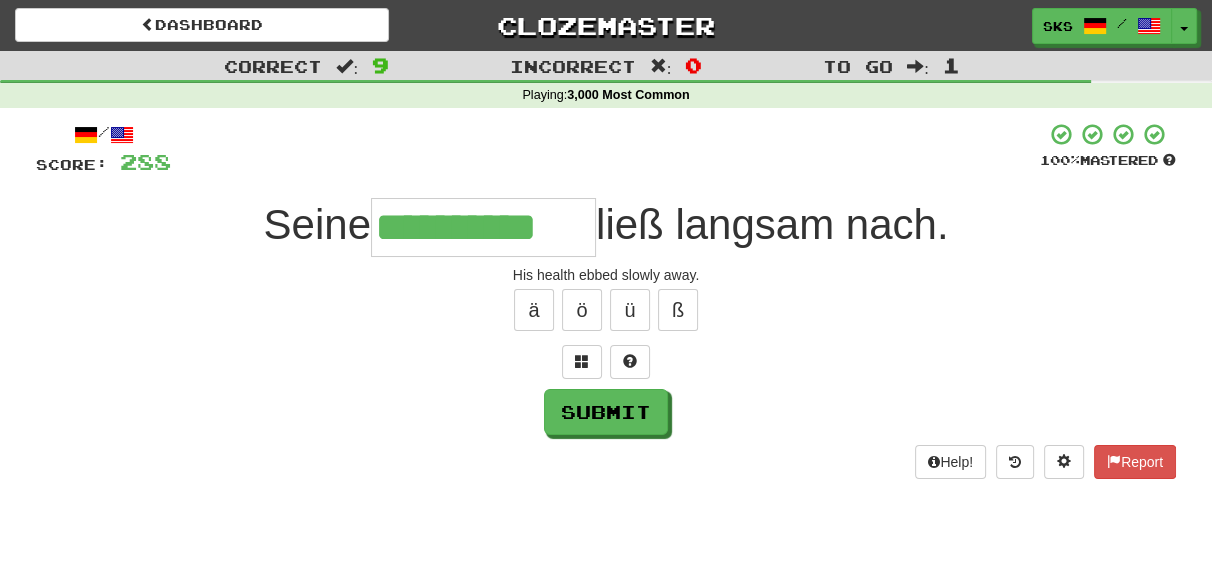 type on "**********" 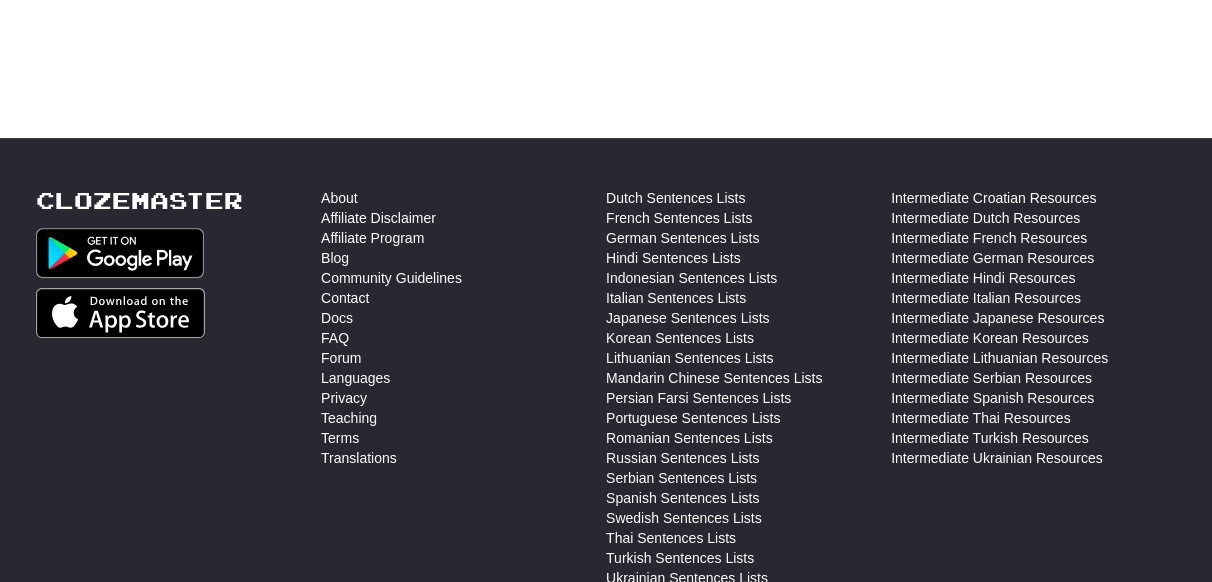 scroll, scrollTop: 15, scrollLeft: 0, axis: vertical 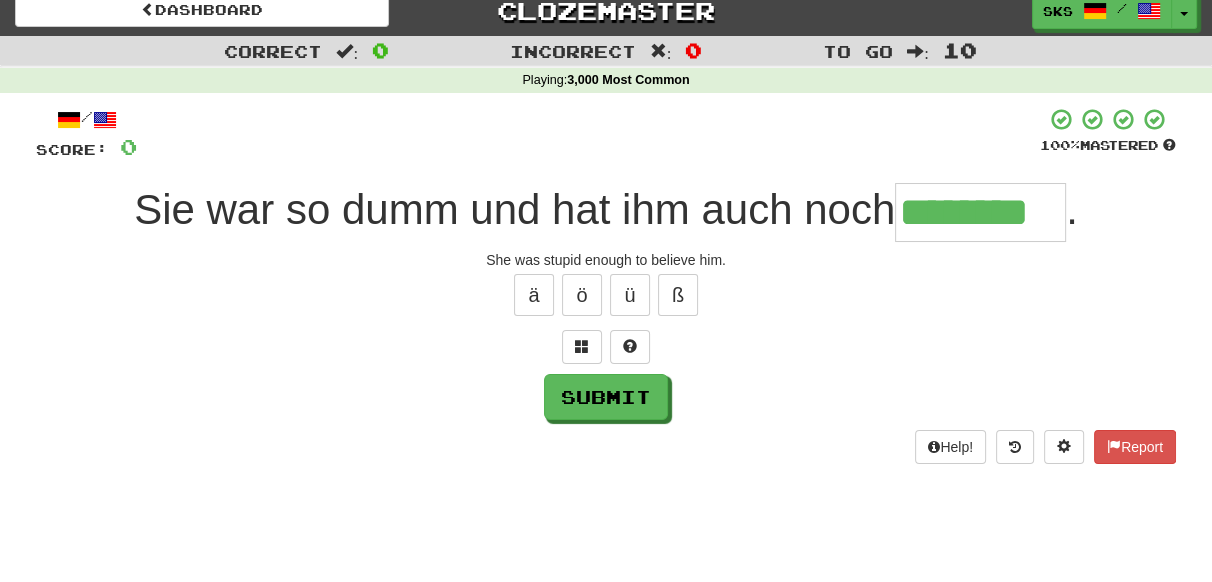 type on "********" 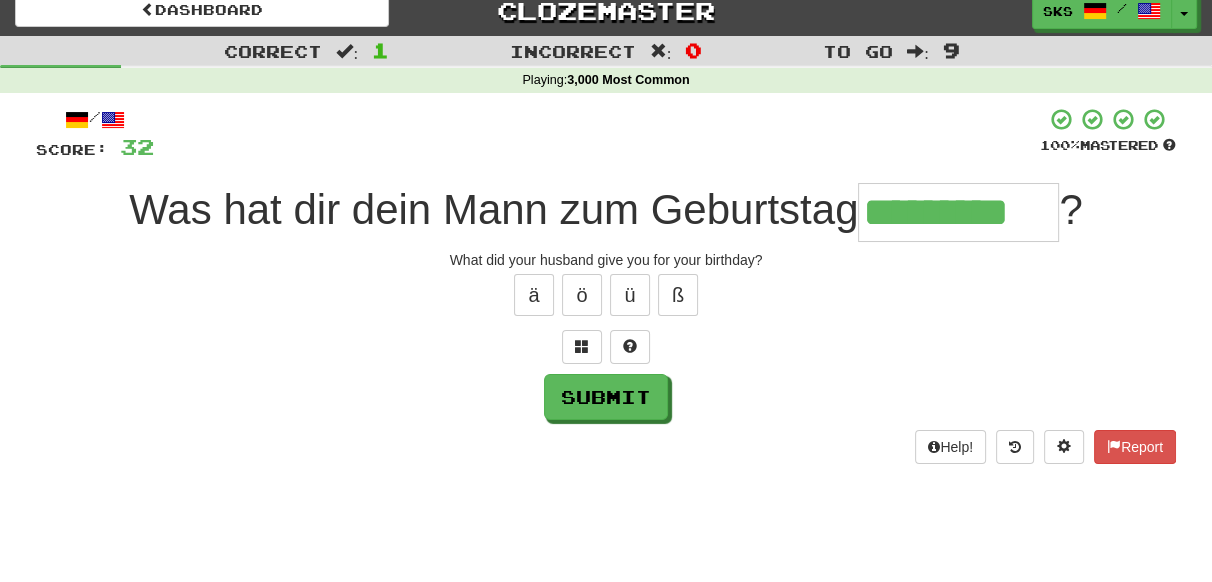 type on "*********" 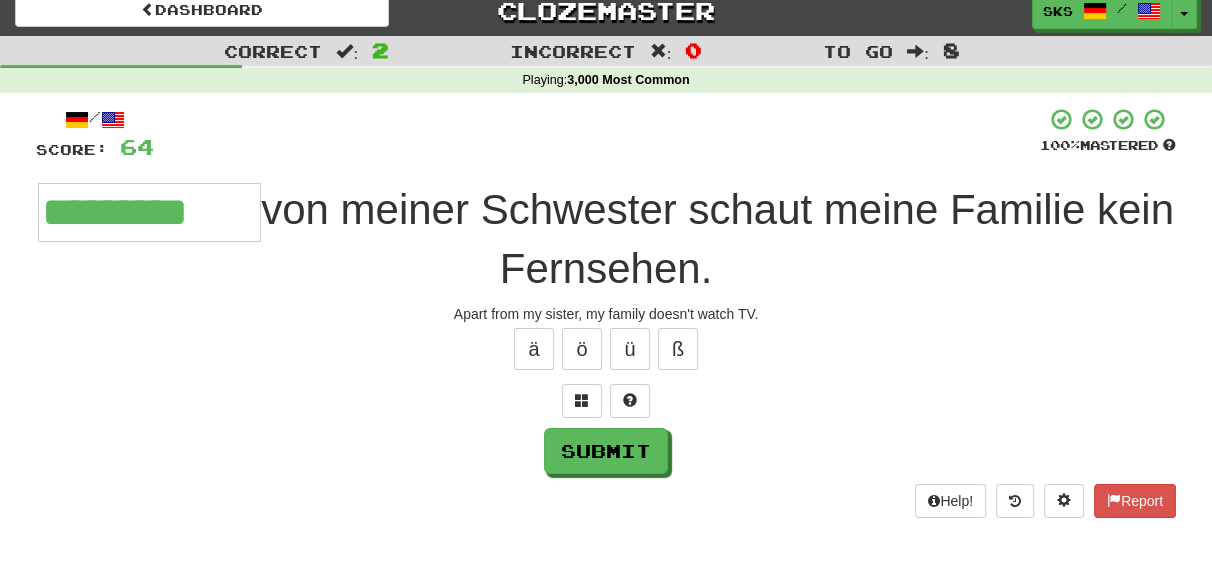 type on "*********" 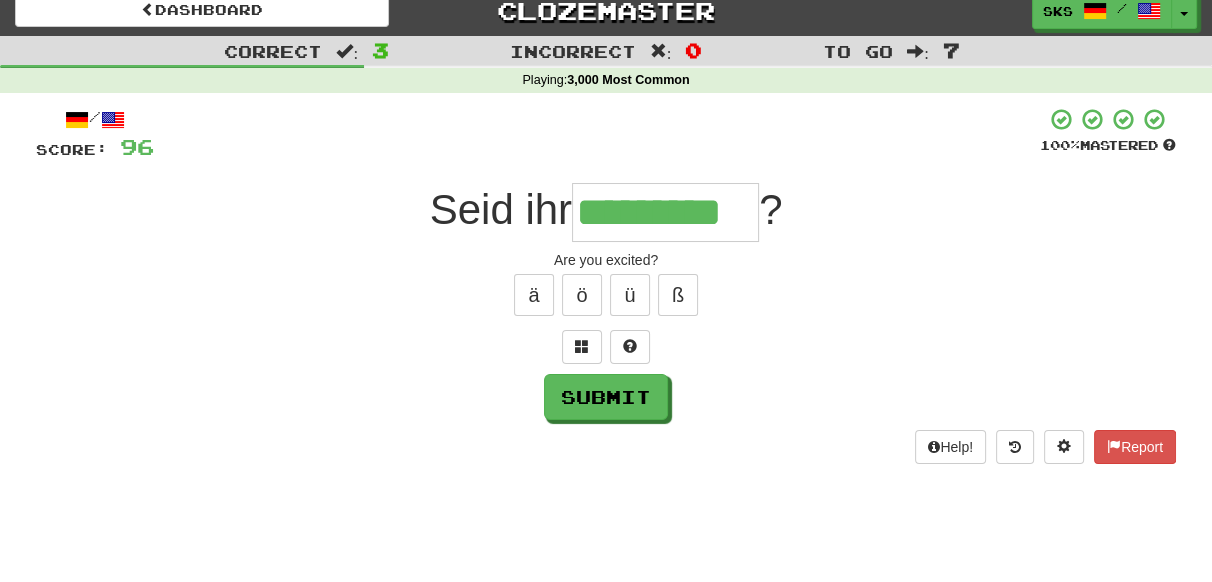 type on "*********" 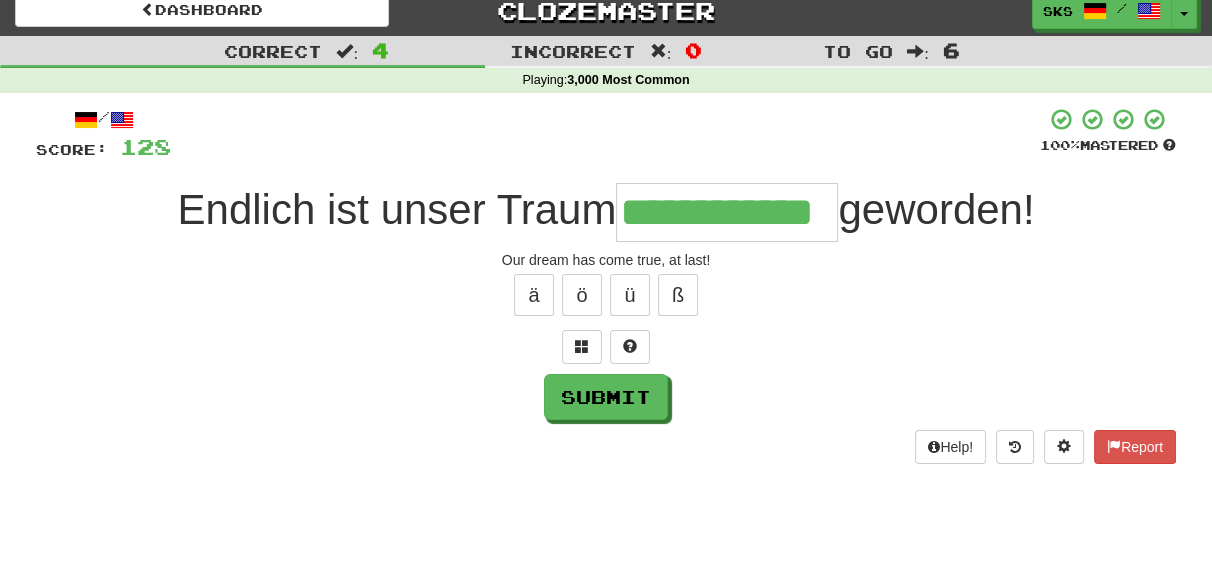type on "**********" 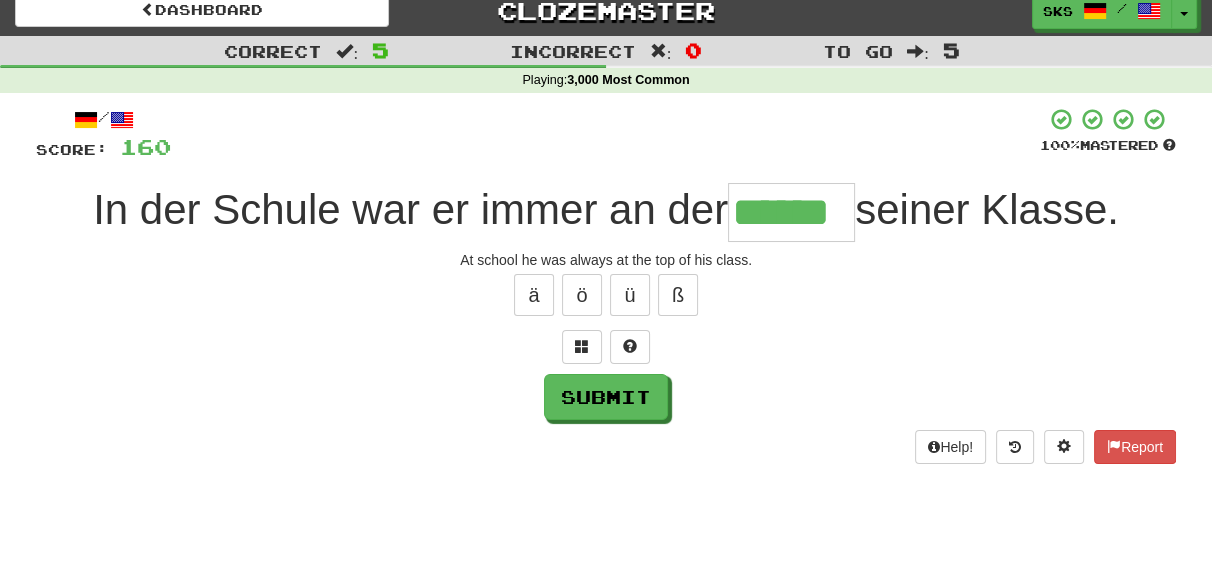 type on "******" 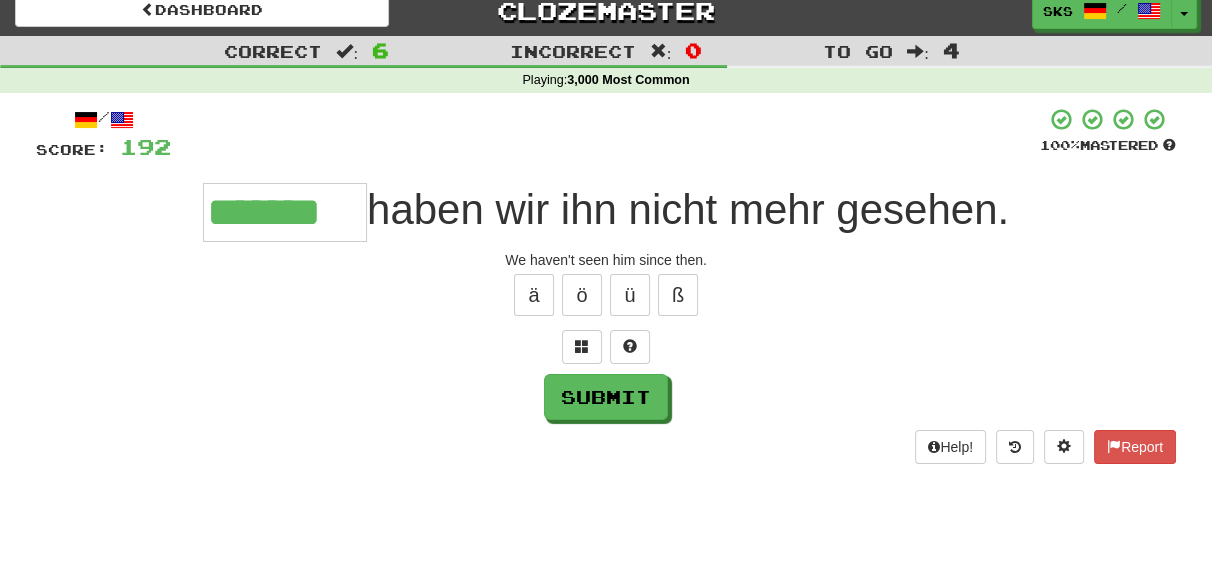 type on "*******" 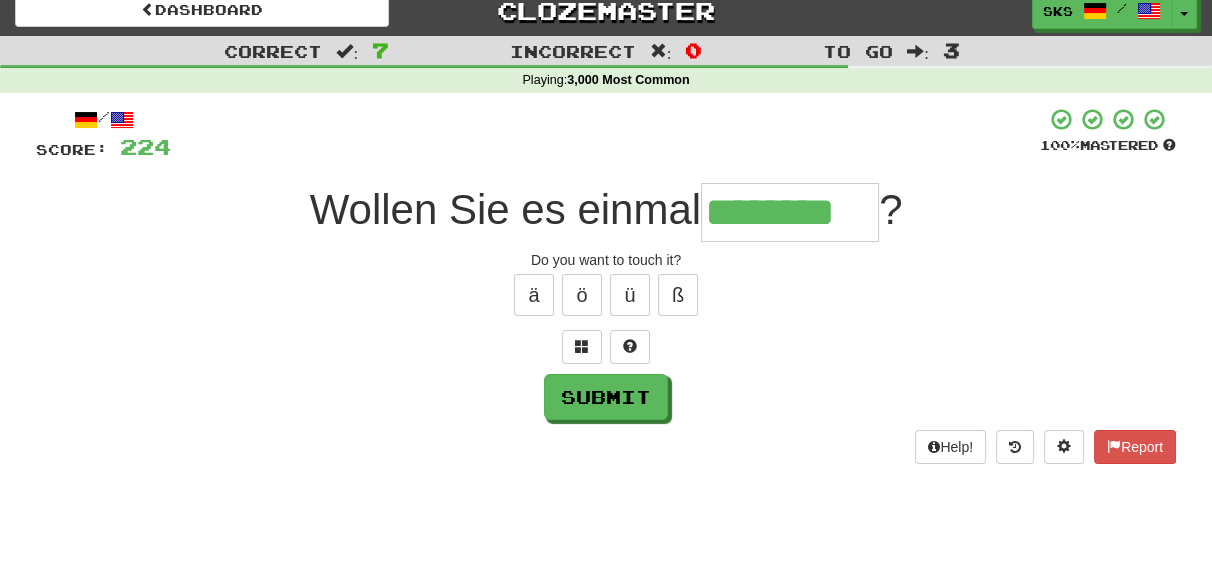type on "********" 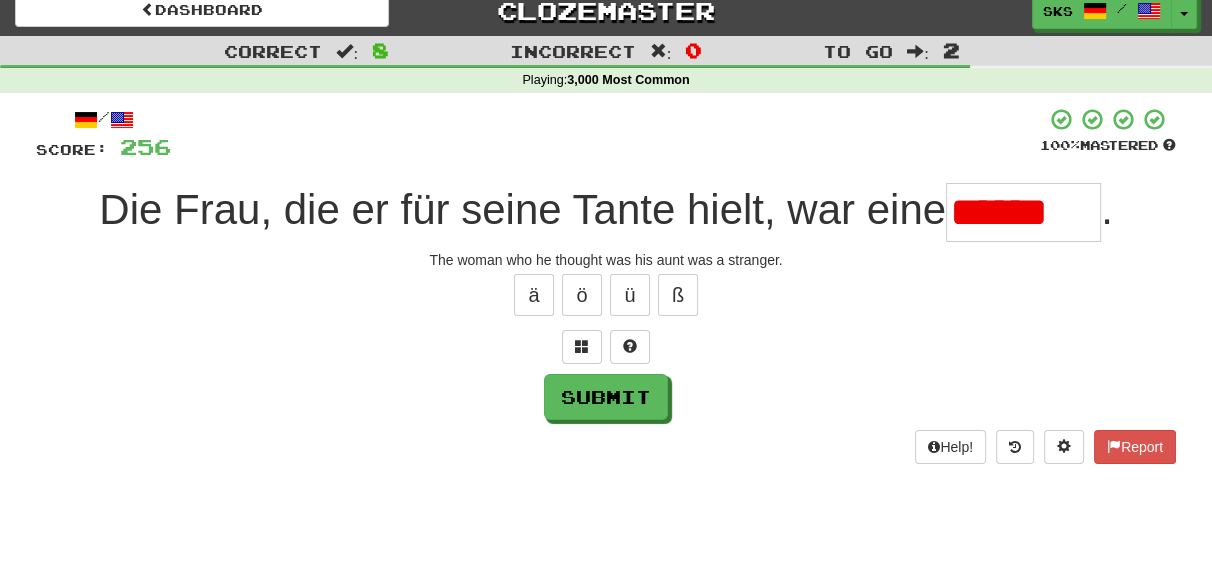 scroll, scrollTop: 0, scrollLeft: 0, axis: both 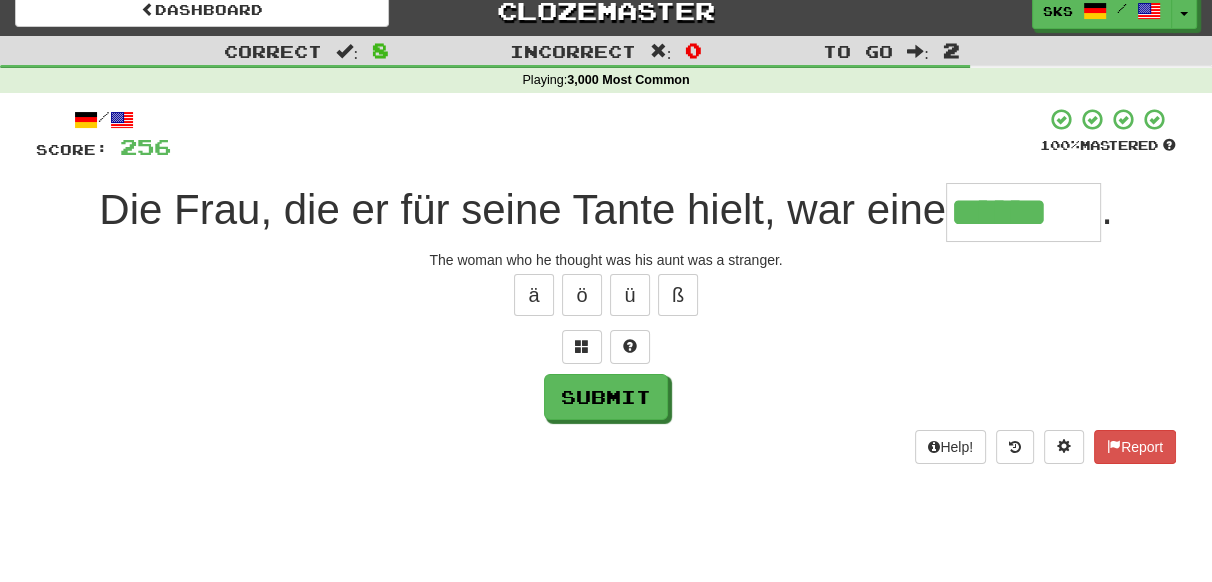 type on "******" 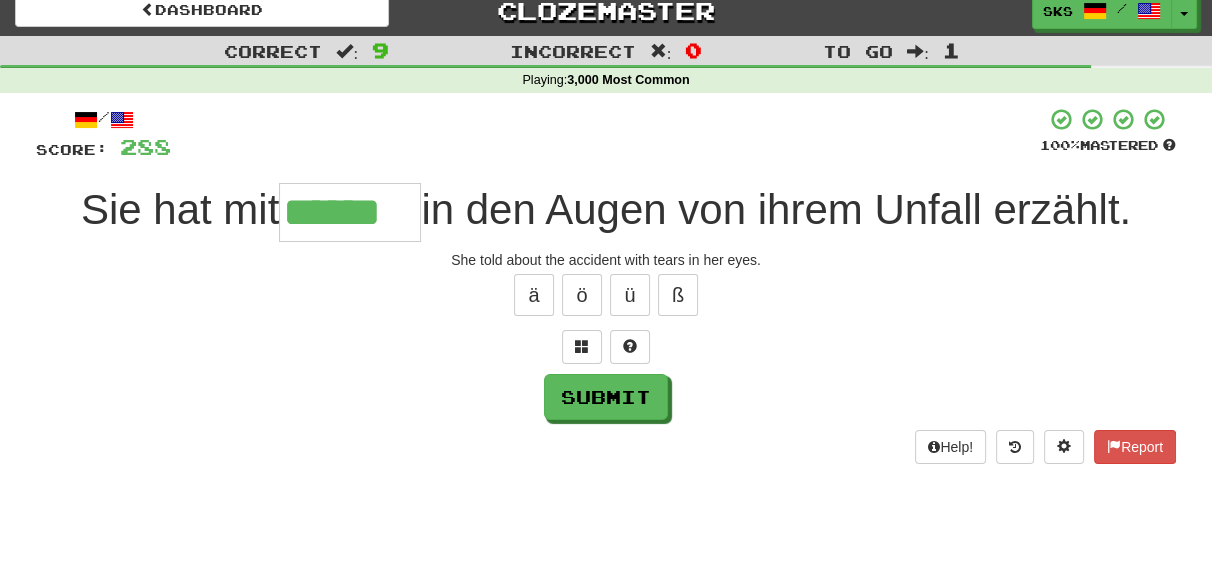 type on "******" 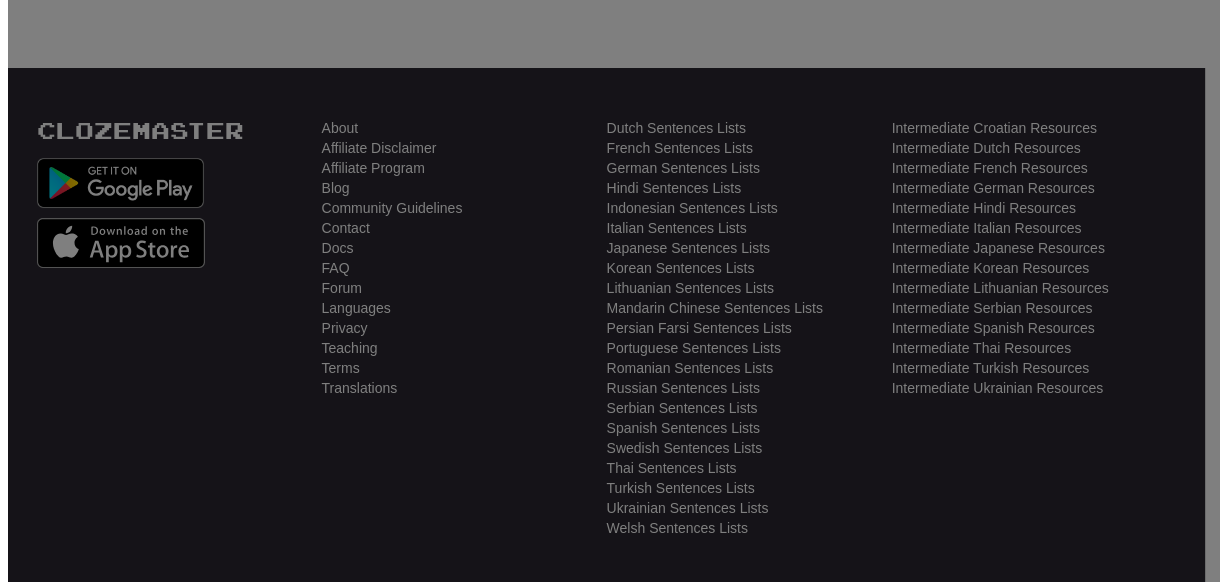 scroll, scrollTop: 524, scrollLeft: 0, axis: vertical 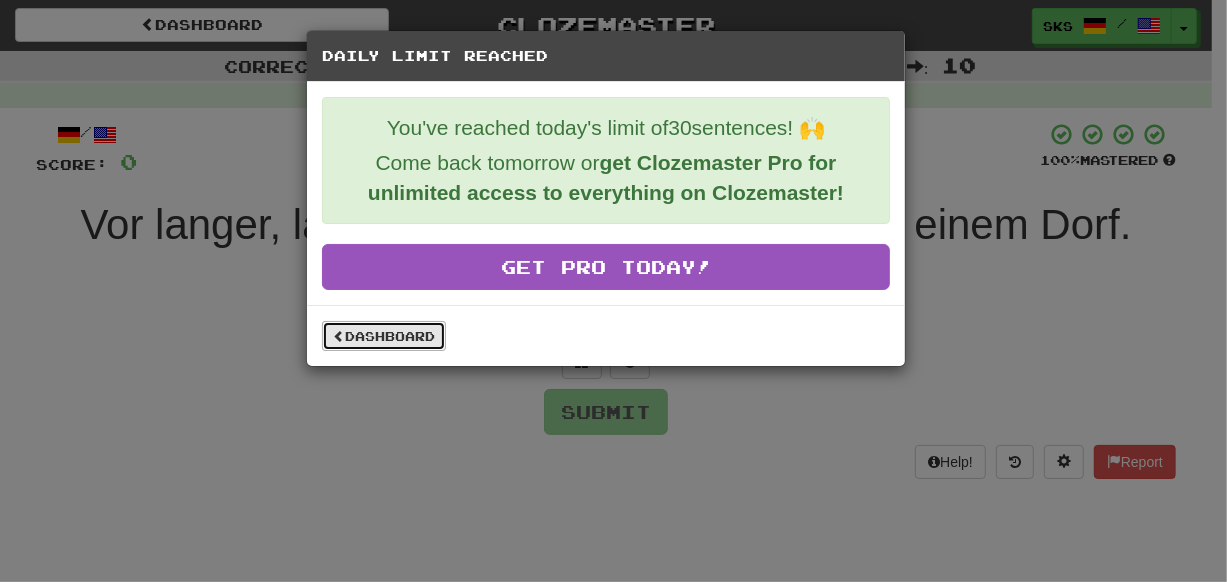 click on "Dashboard" at bounding box center [384, 336] 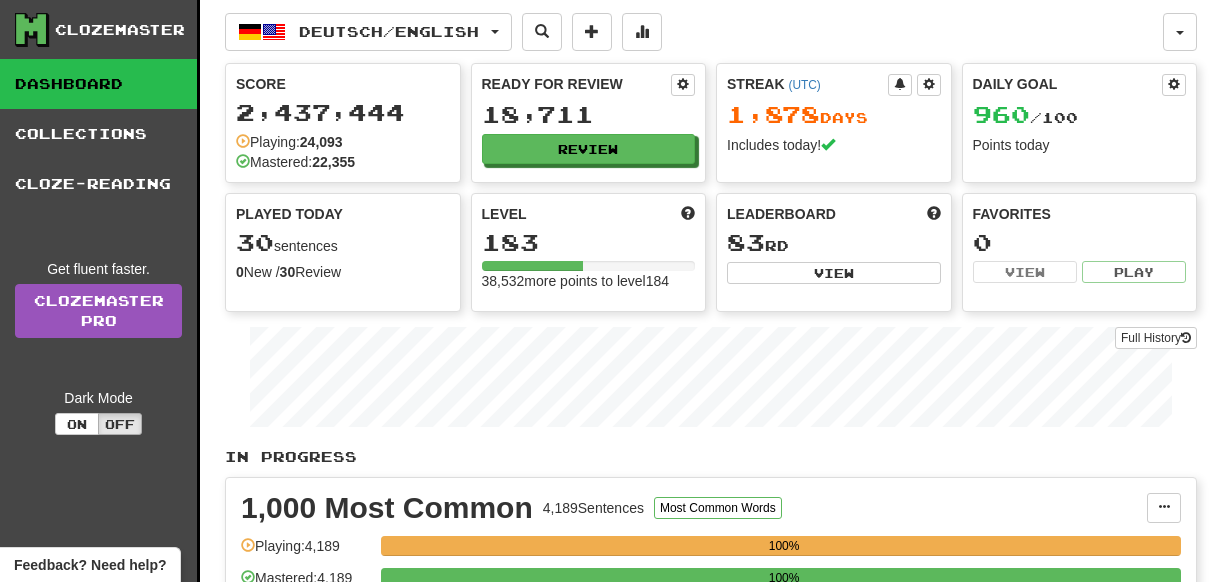 scroll, scrollTop: 0, scrollLeft: 0, axis: both 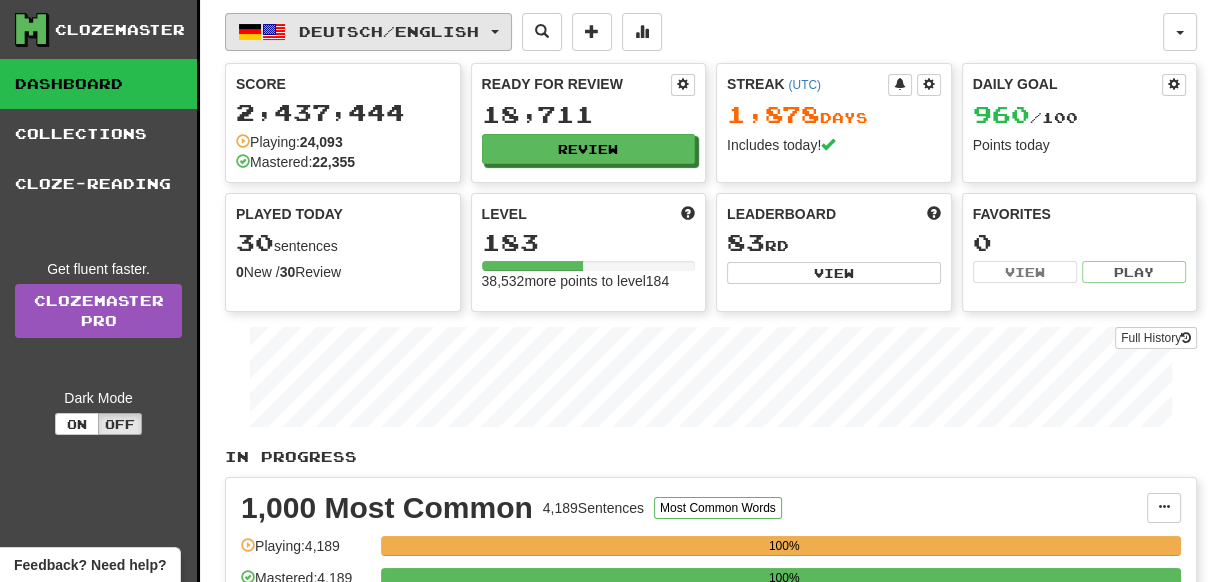 click on "Deutsch  /  English" at bounding box center [389, 31] 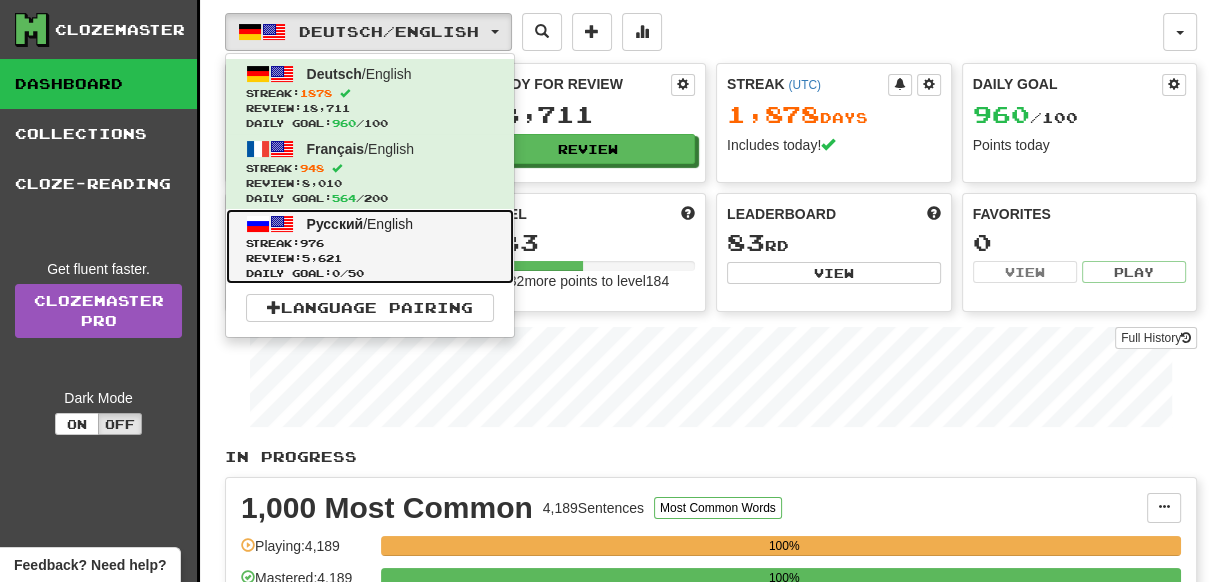 click on "Streak:  976" at bounding box center [370, 243] 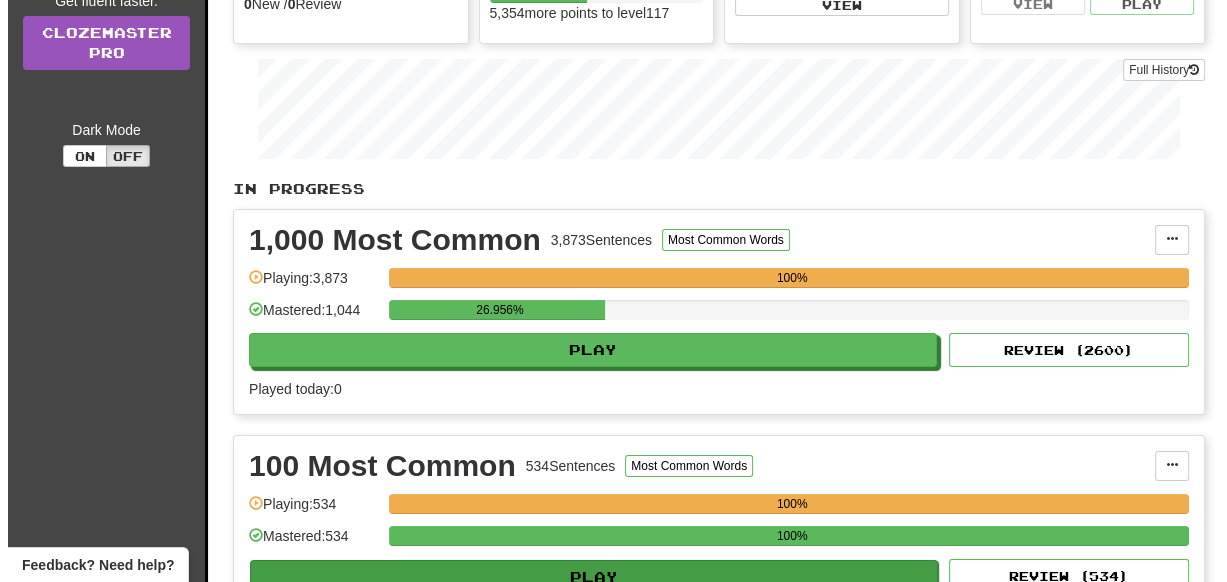 scroll, scrollTop: 272, scrollLeft: 0, axis: vertical 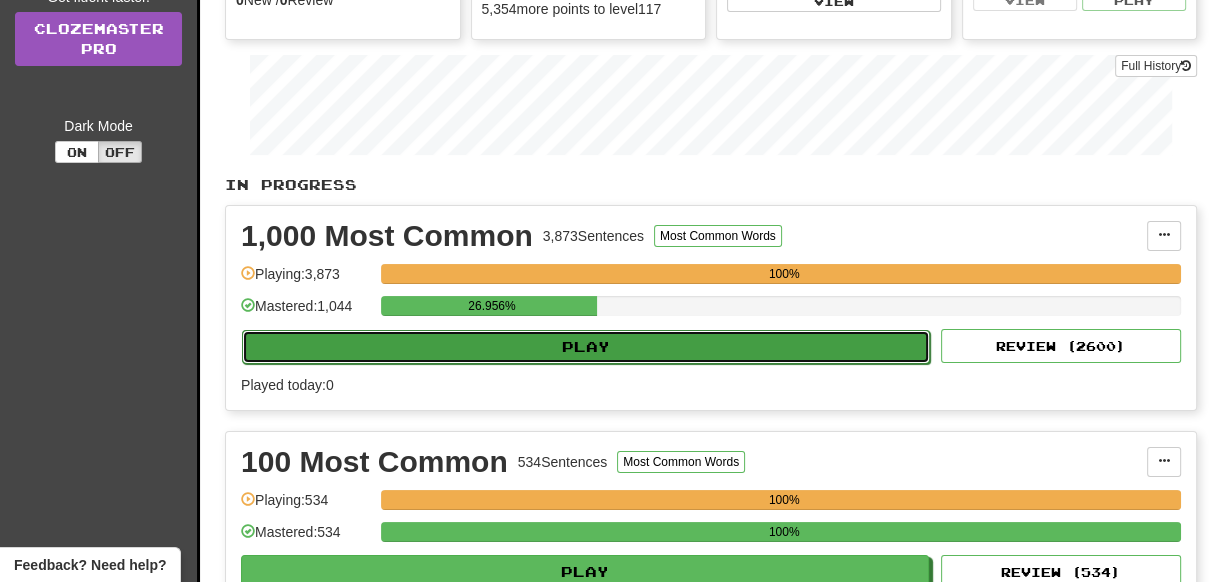 click on "Play" at bounding box center (586, 347) 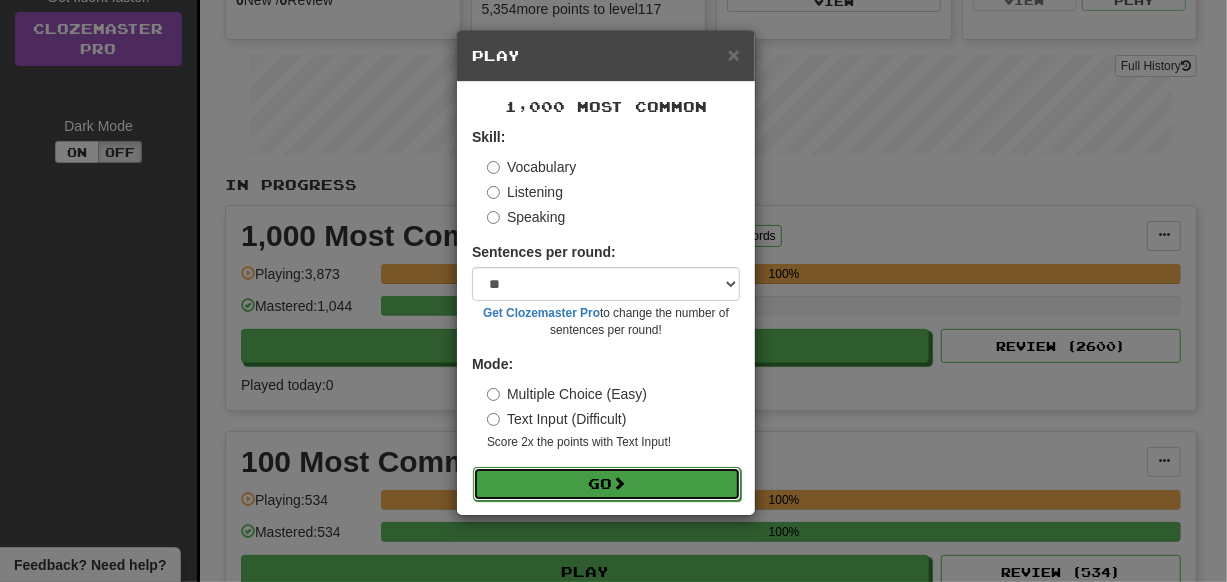 click at bounding box center [619, 483] 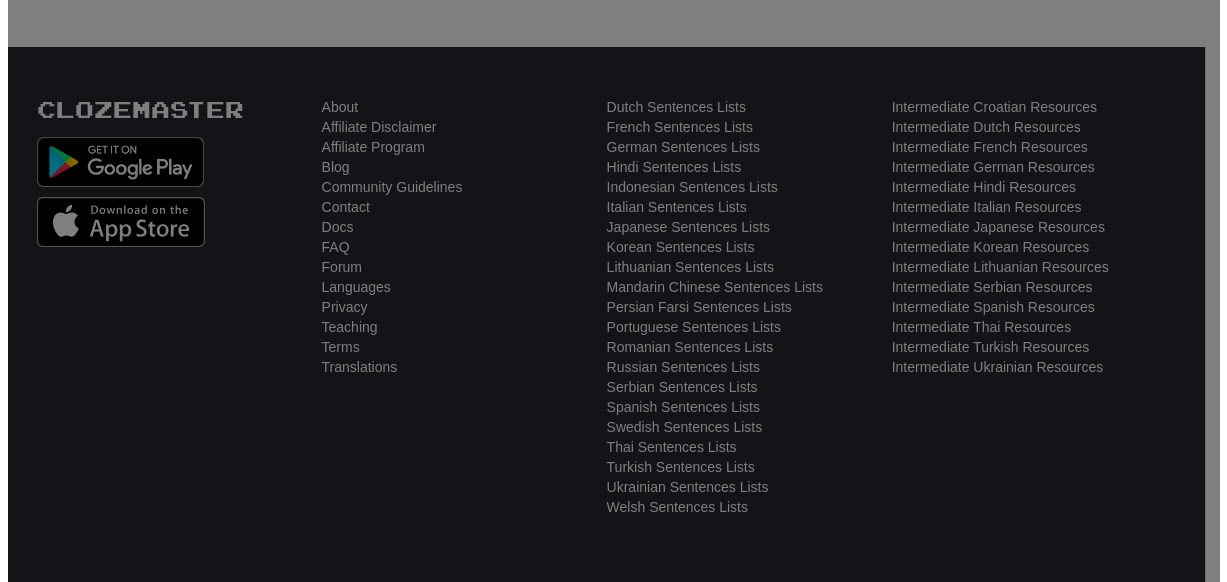 scroll, scrollTop: 545, scrollLeft: 0, axis: vertical 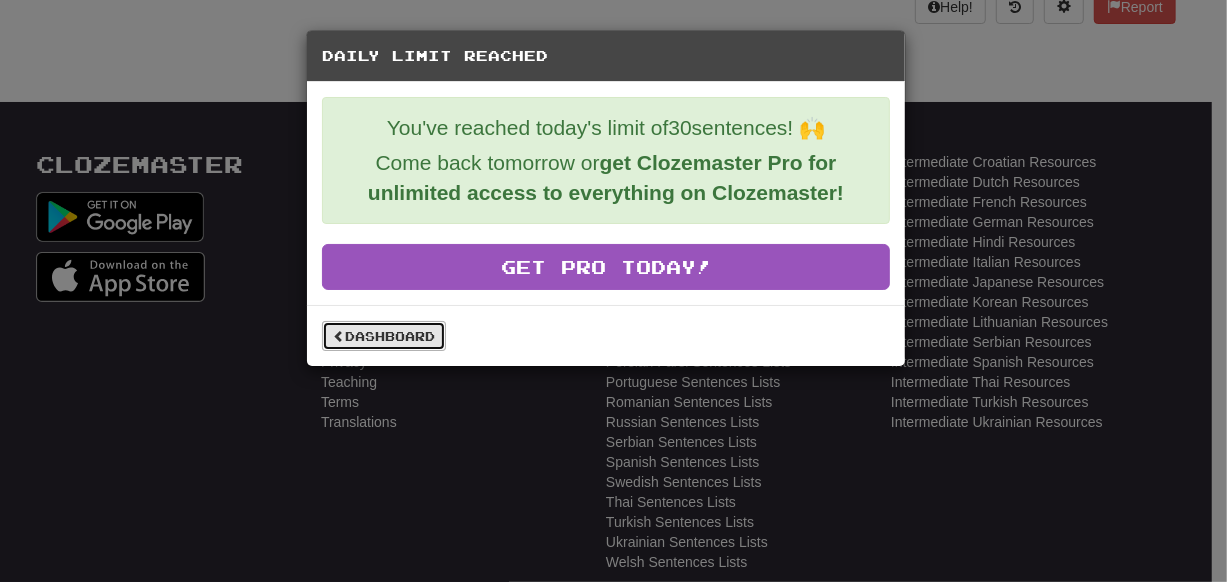 click on "Dashboard" at bounding box center [384, 336] 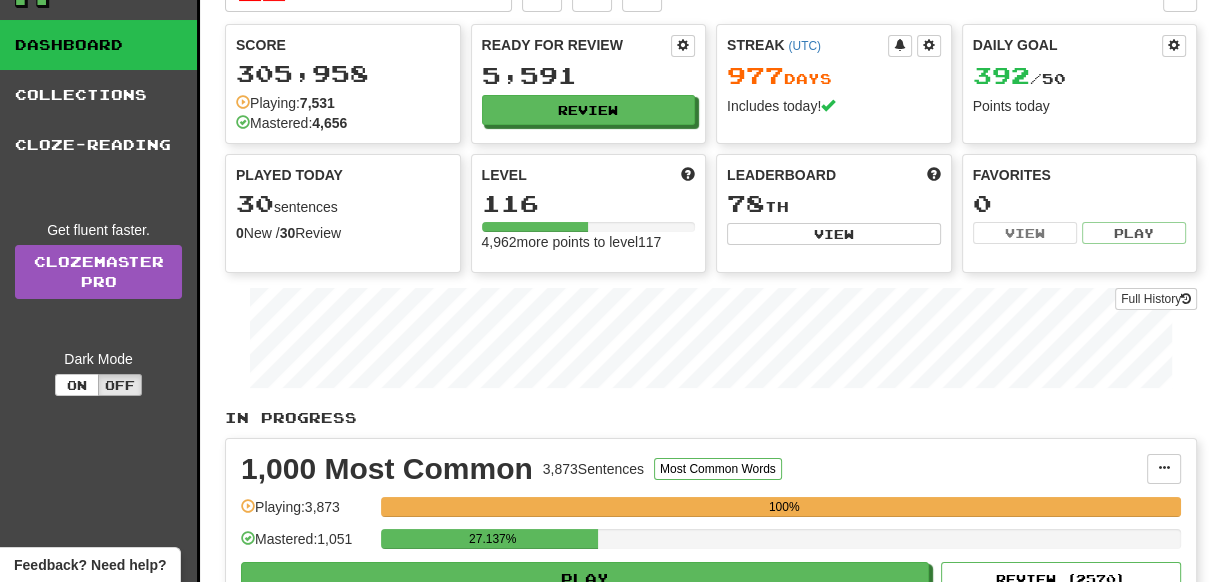 scroll, scrollTop: 181, scrollLeft: 0, axis: vertical 